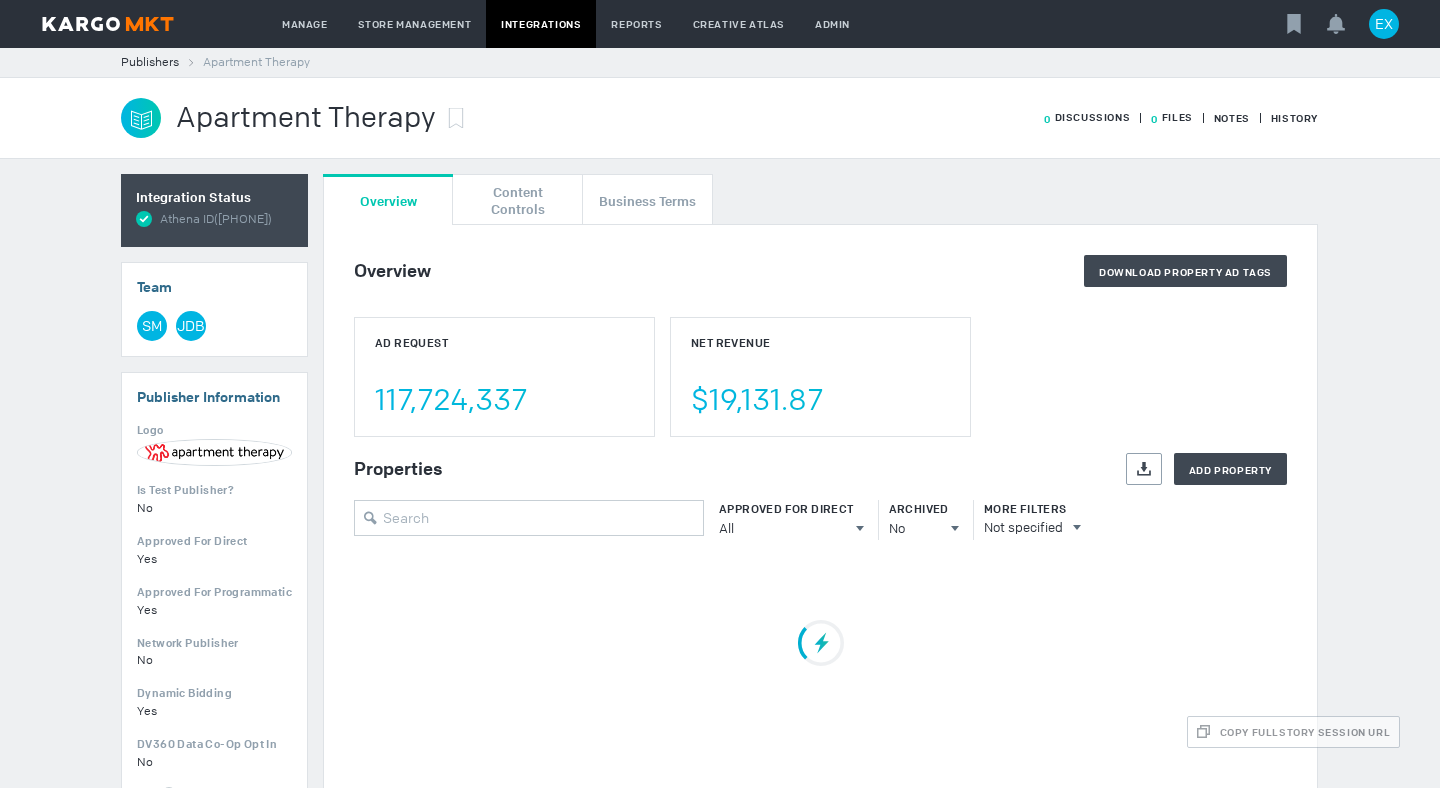 scroll, scrollTop: 0, scrollLeft: 0, axis: both 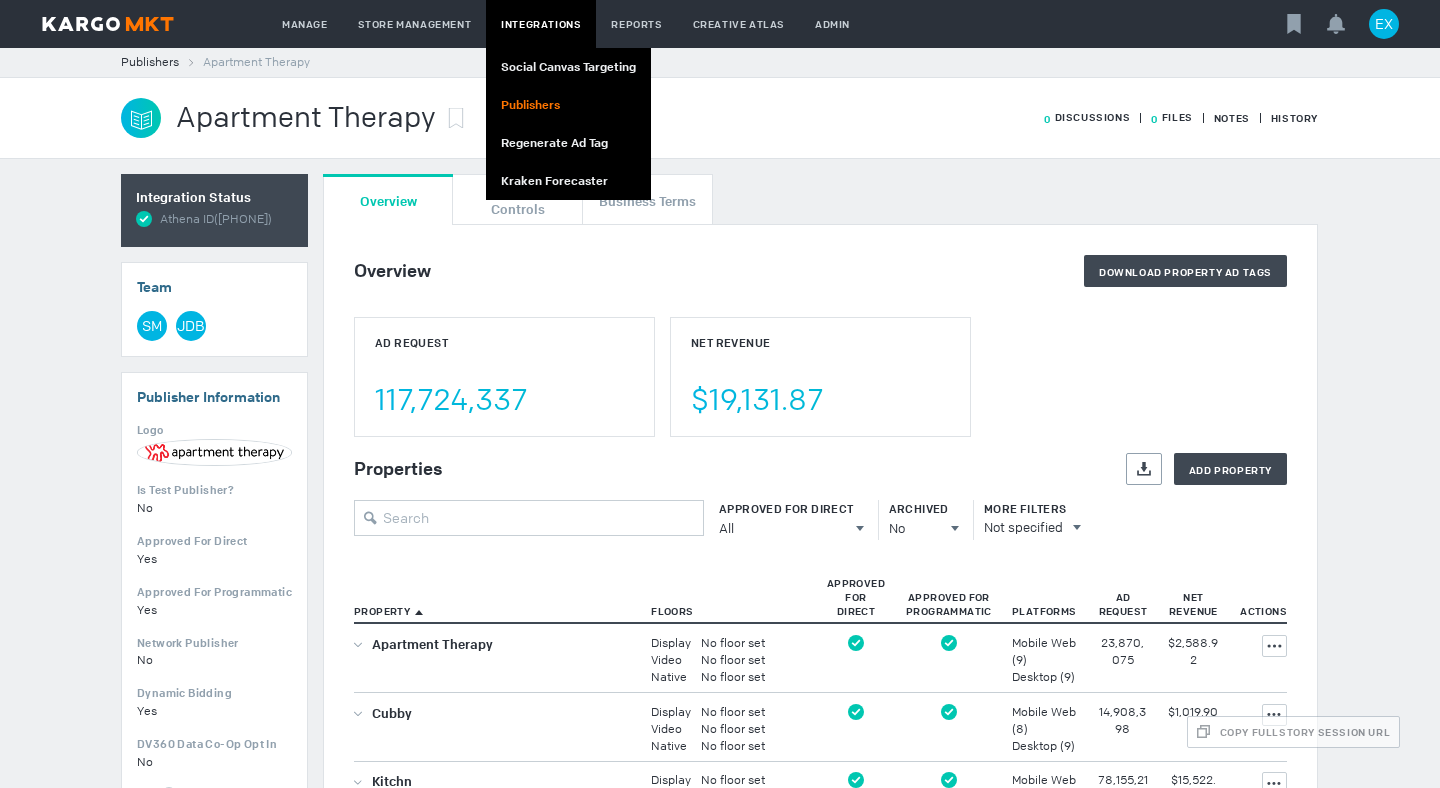 click on "Publishers" at bounding box center (568, 105) 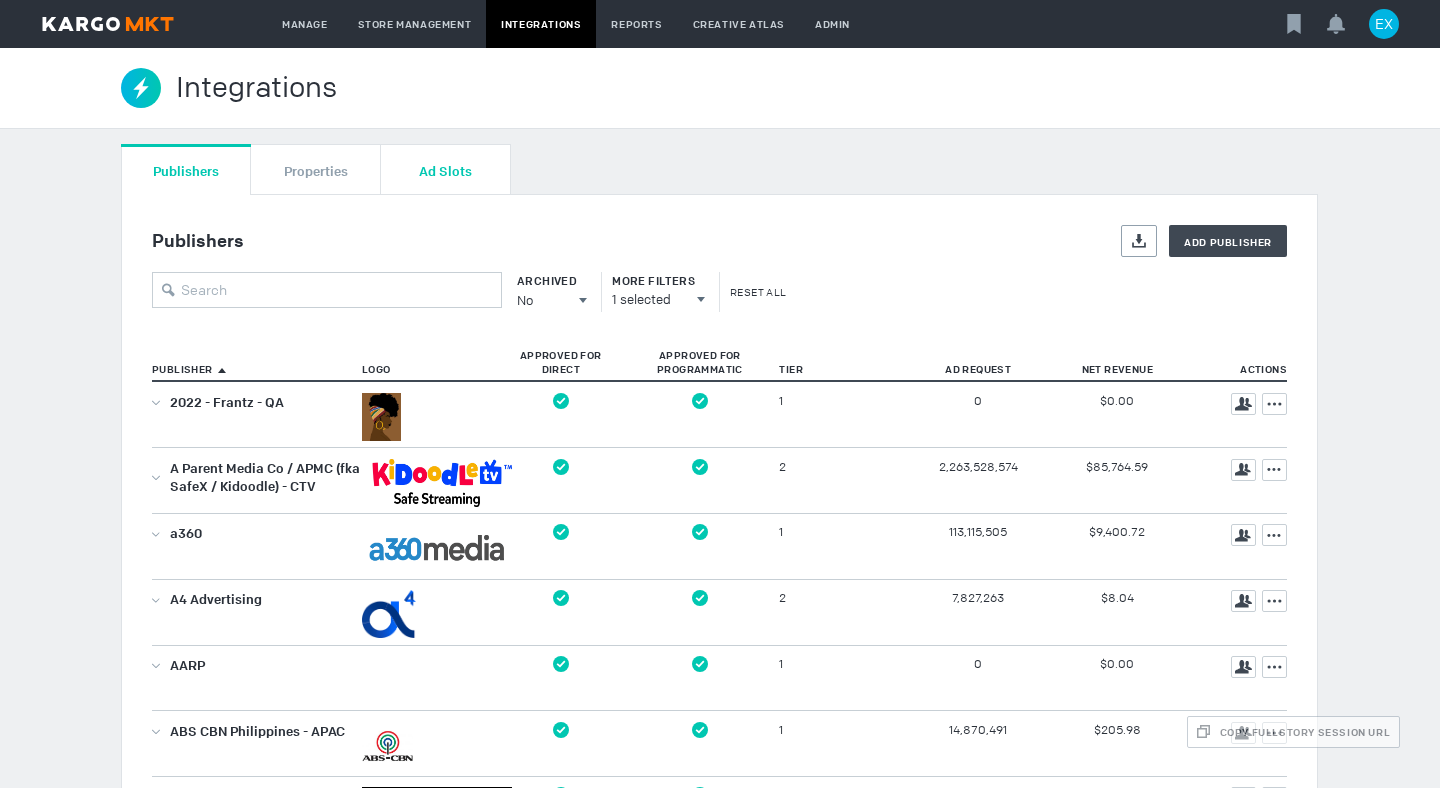 click on "Ad Slots" at bounding box center (445, 169) 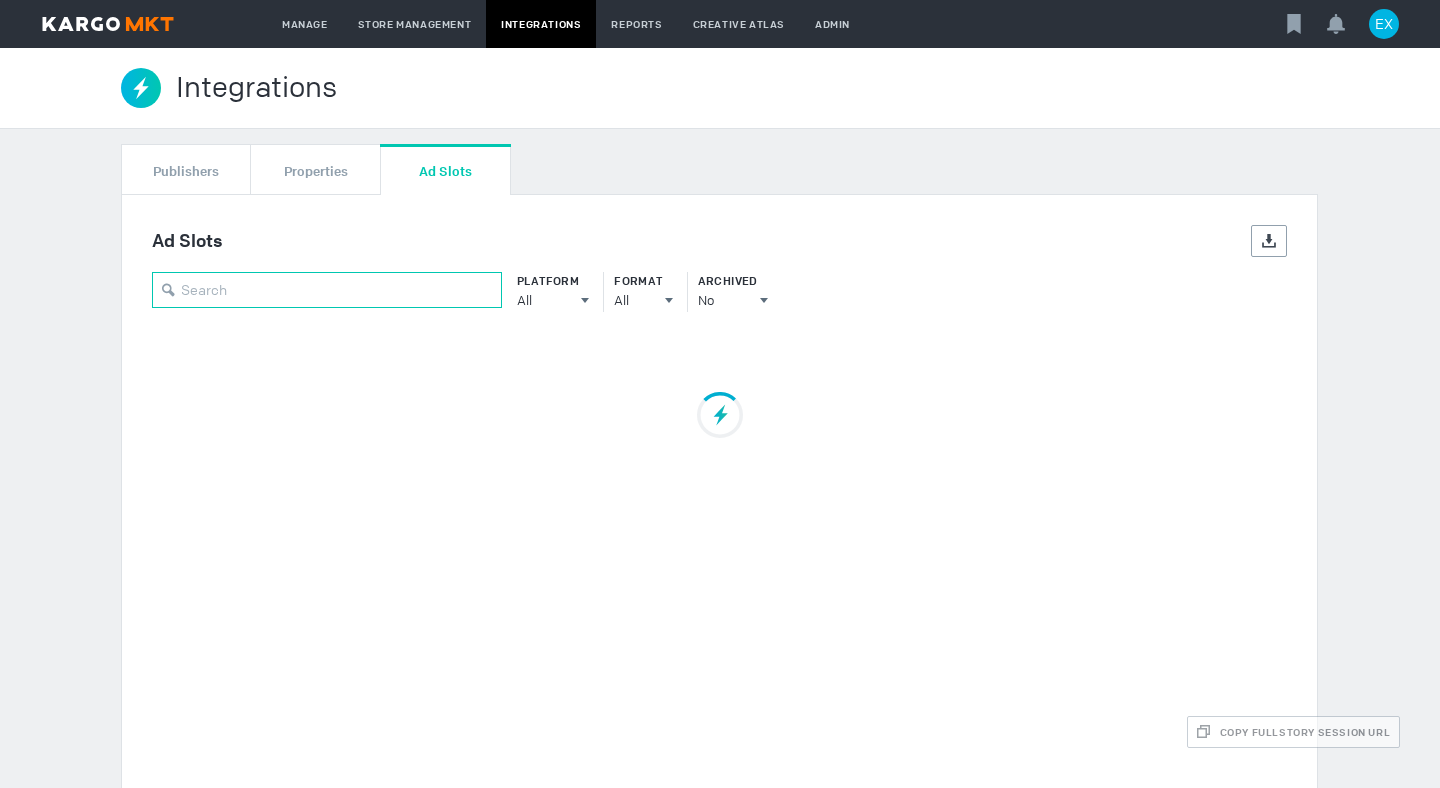 click at bounding box center (327, 290) 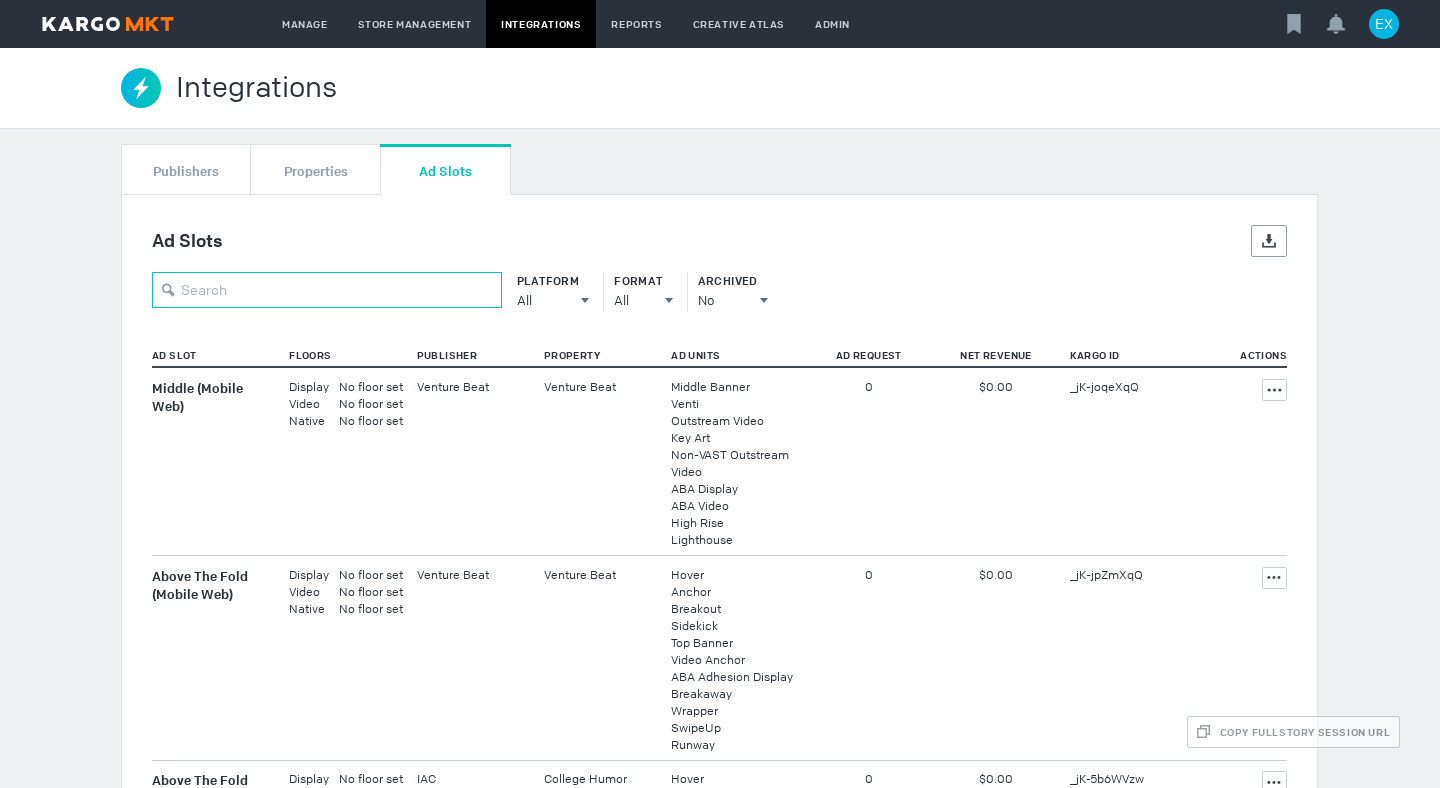 paste on "https://looker.kargo.com/explore/krk/repd_kraken_traffic?qid=egNTbPgu48w7MlcRZn60QD&toggle=fil" 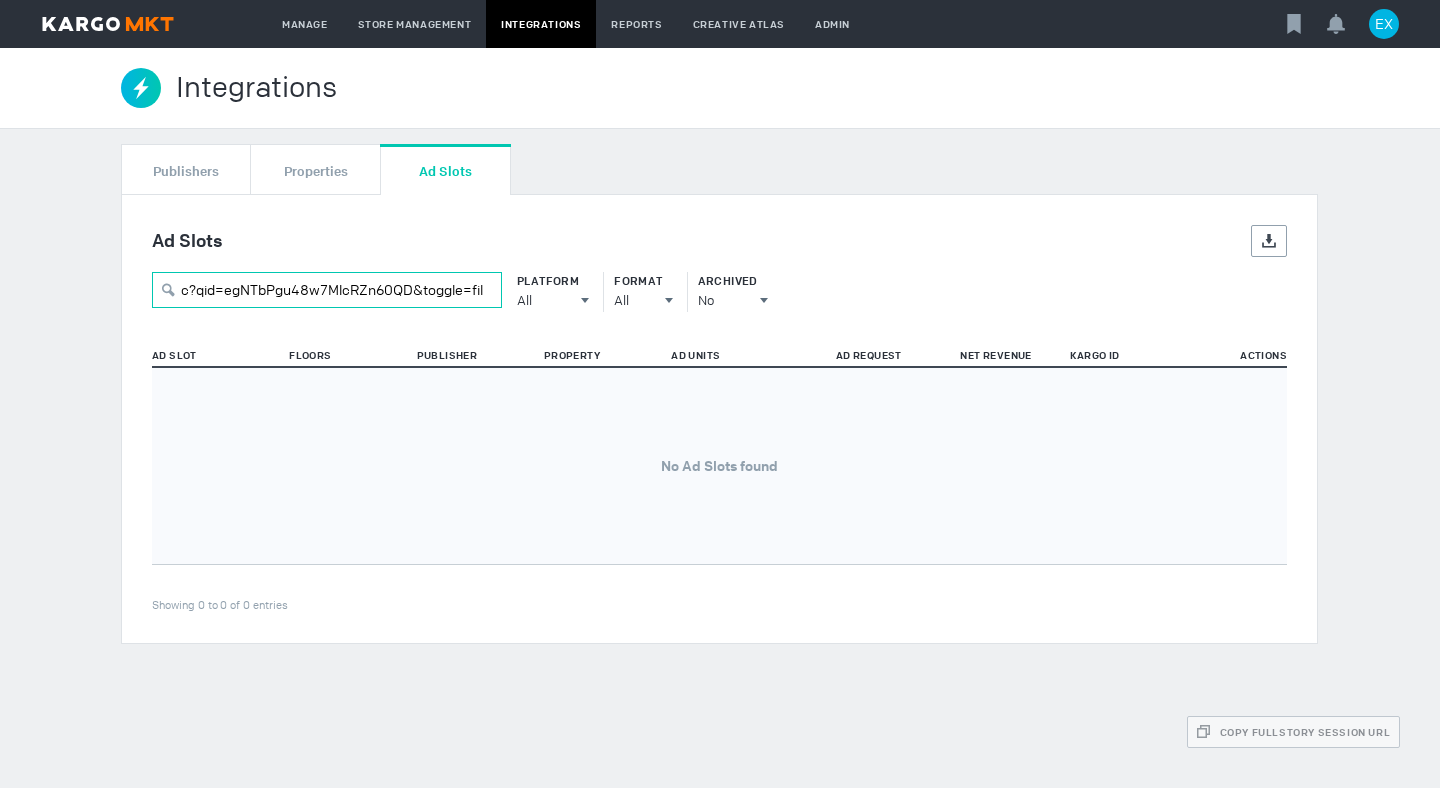 scroll, scrollTop: 0, scrollLeft: 0, axis: both 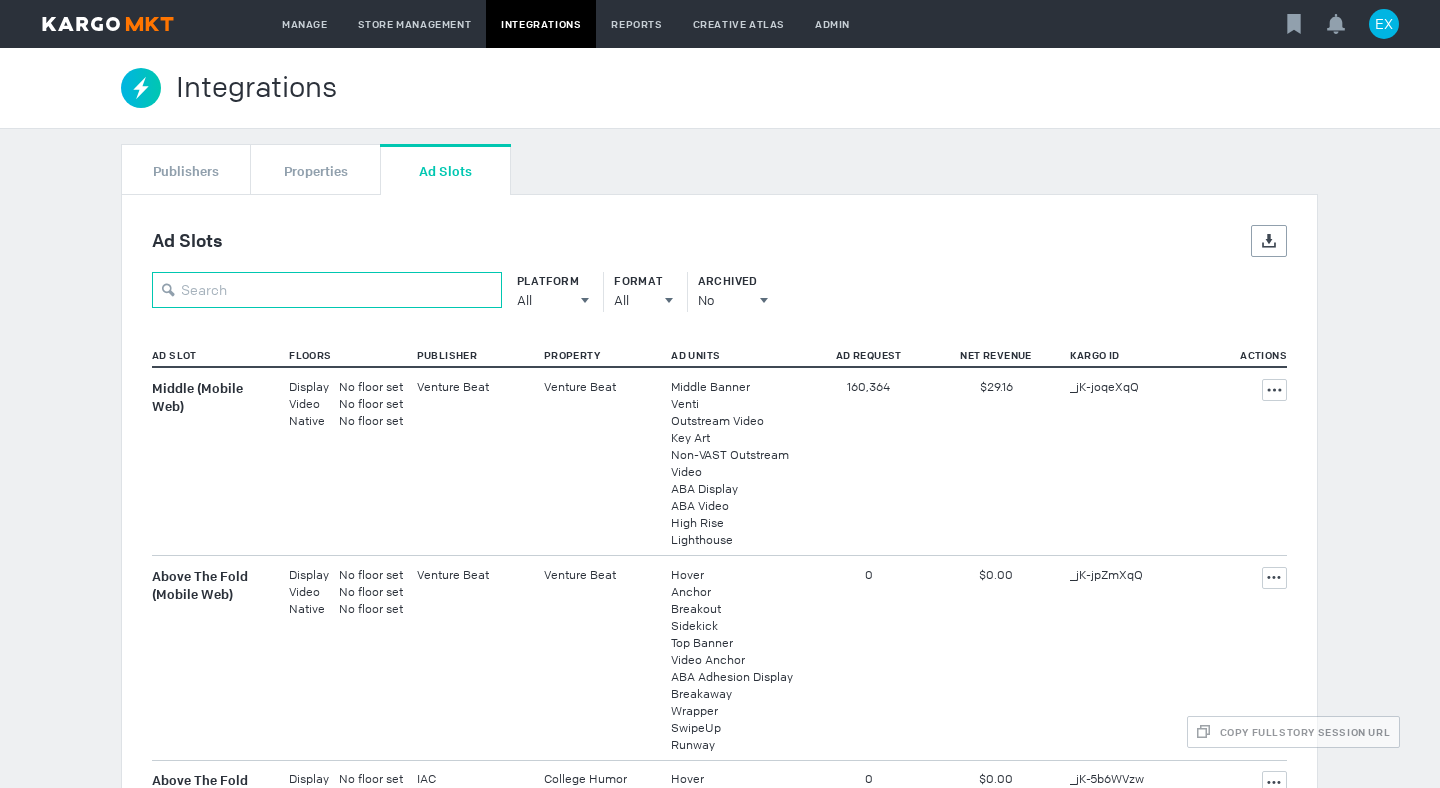 paste on "_msYcsM1UyR" 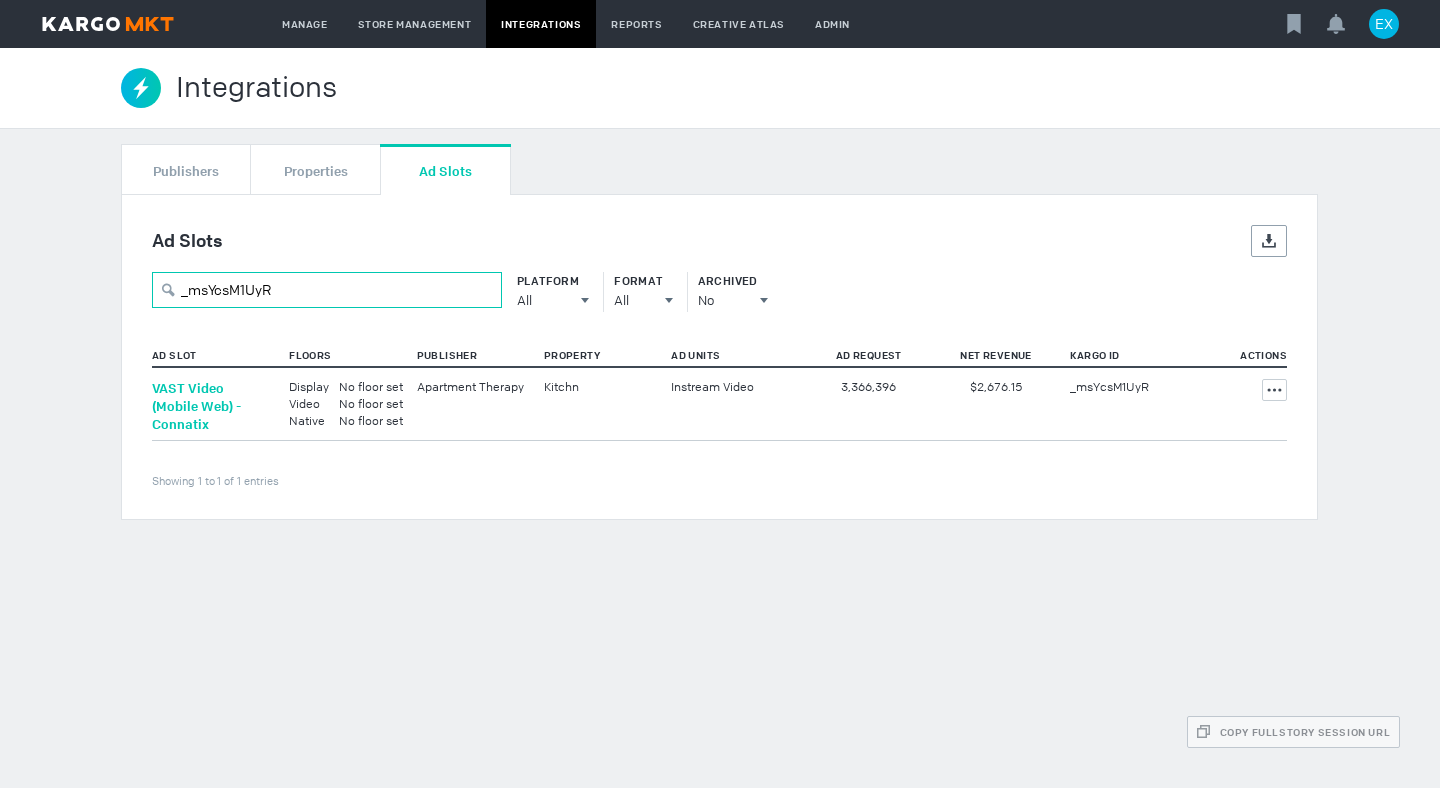 type on "[ID]" 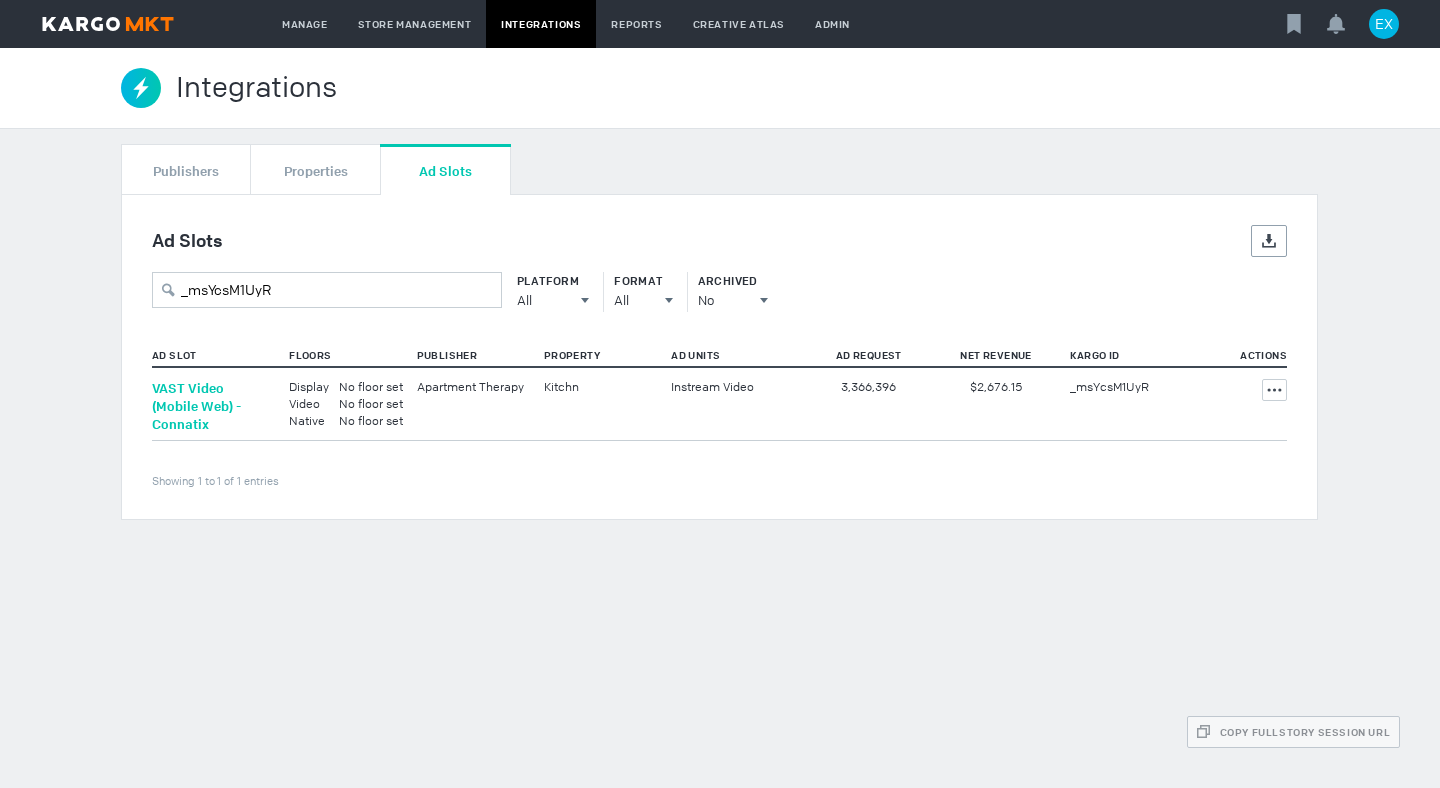 click on "VAST Video (Mobile Web) - Connatix" at bounding box center (196, 406) 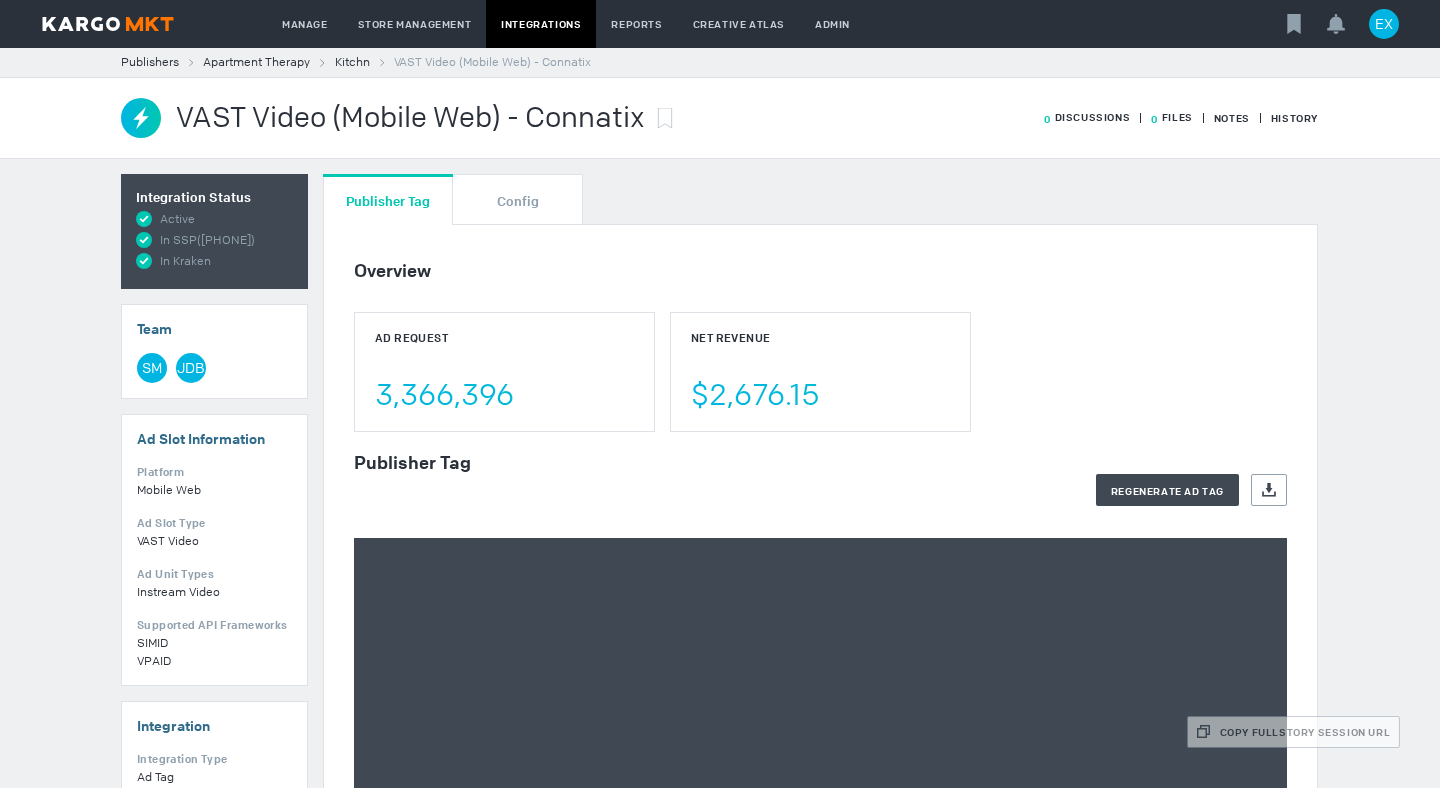 click on "VAST Video (Mobile Web) - Connatix" at bounding box center (410, 118) 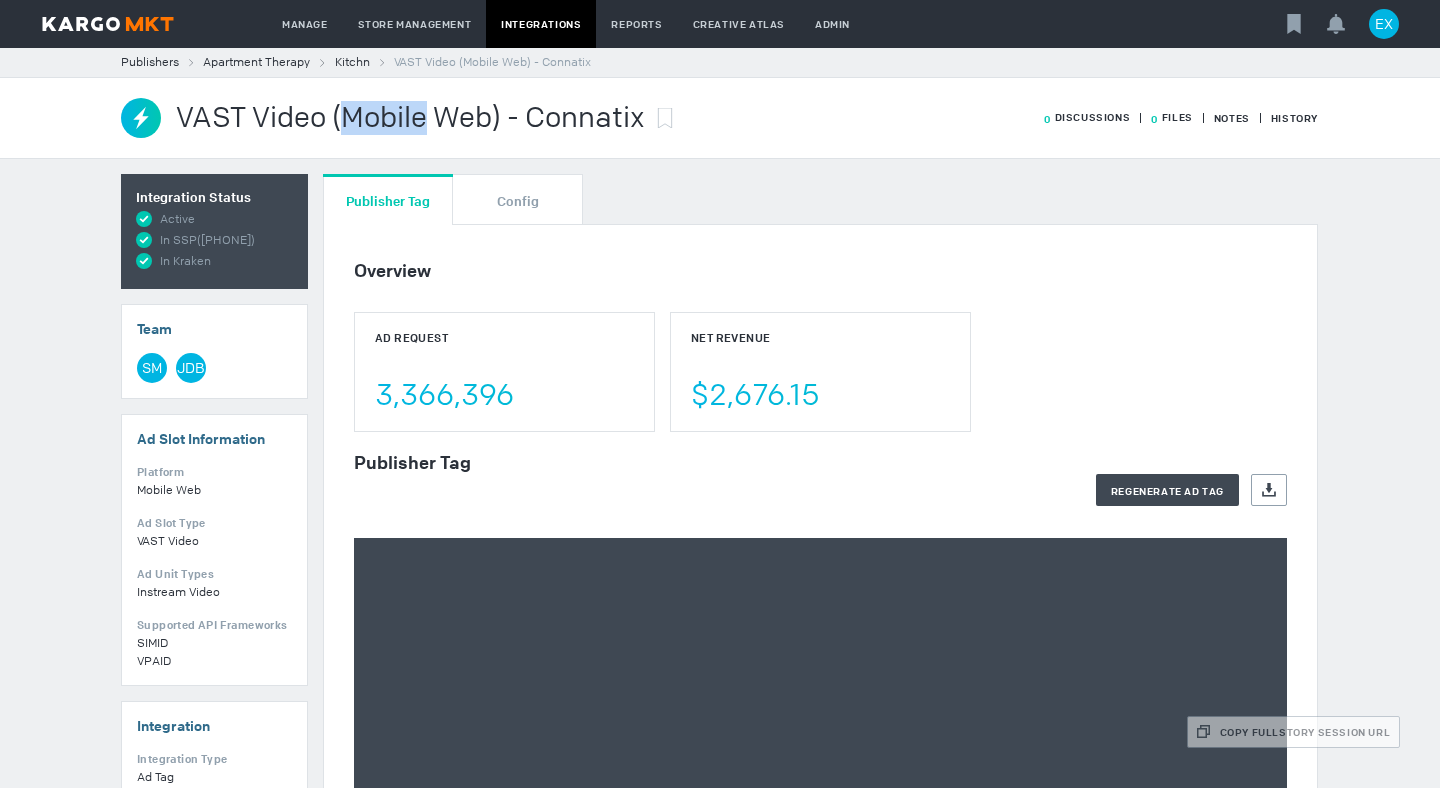 click on "VAST Video (Mobile Web) - Connatix" at bounding box center (410, 118) 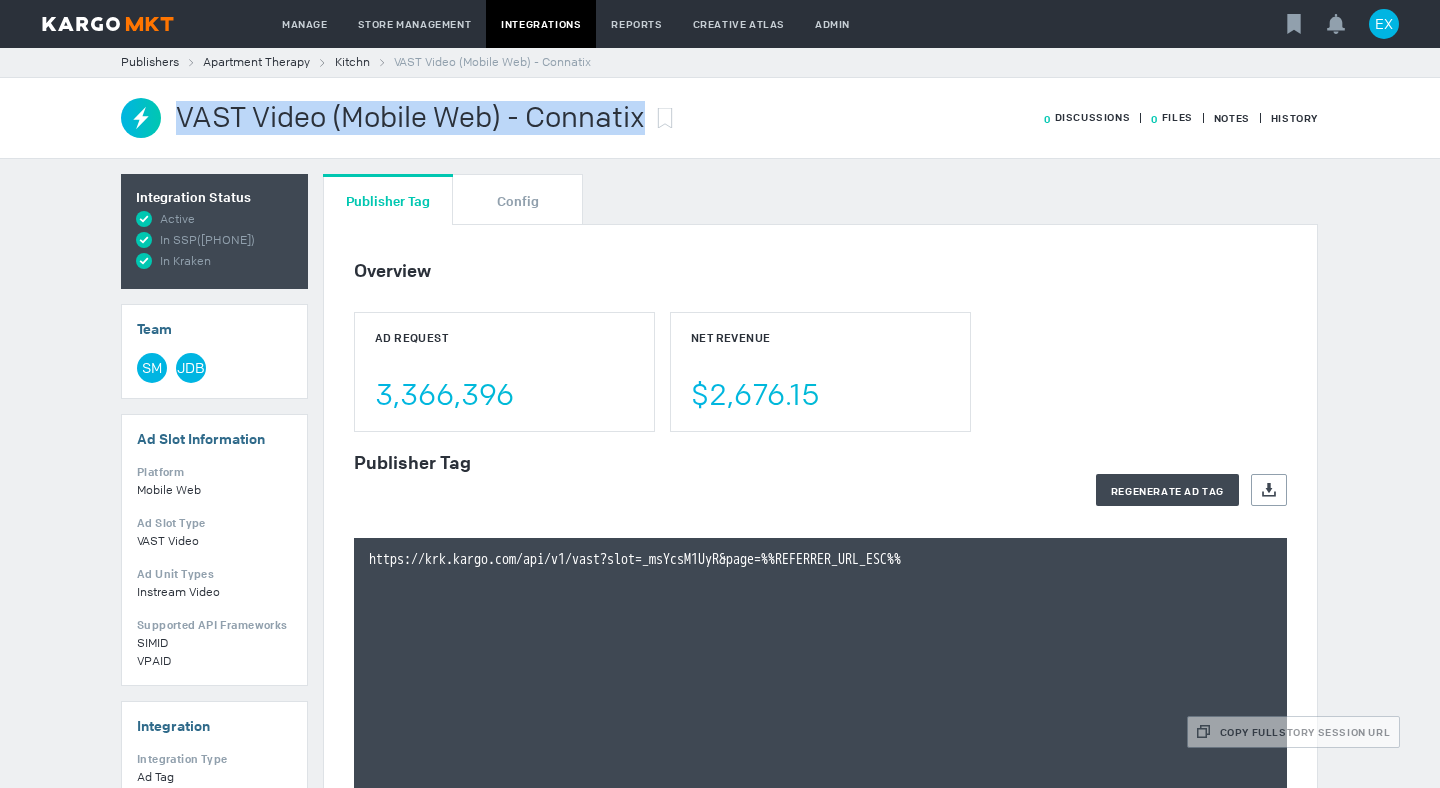 click on "VAST Video (Mobile Web) - Connatix" at bounding box center [410, 118] 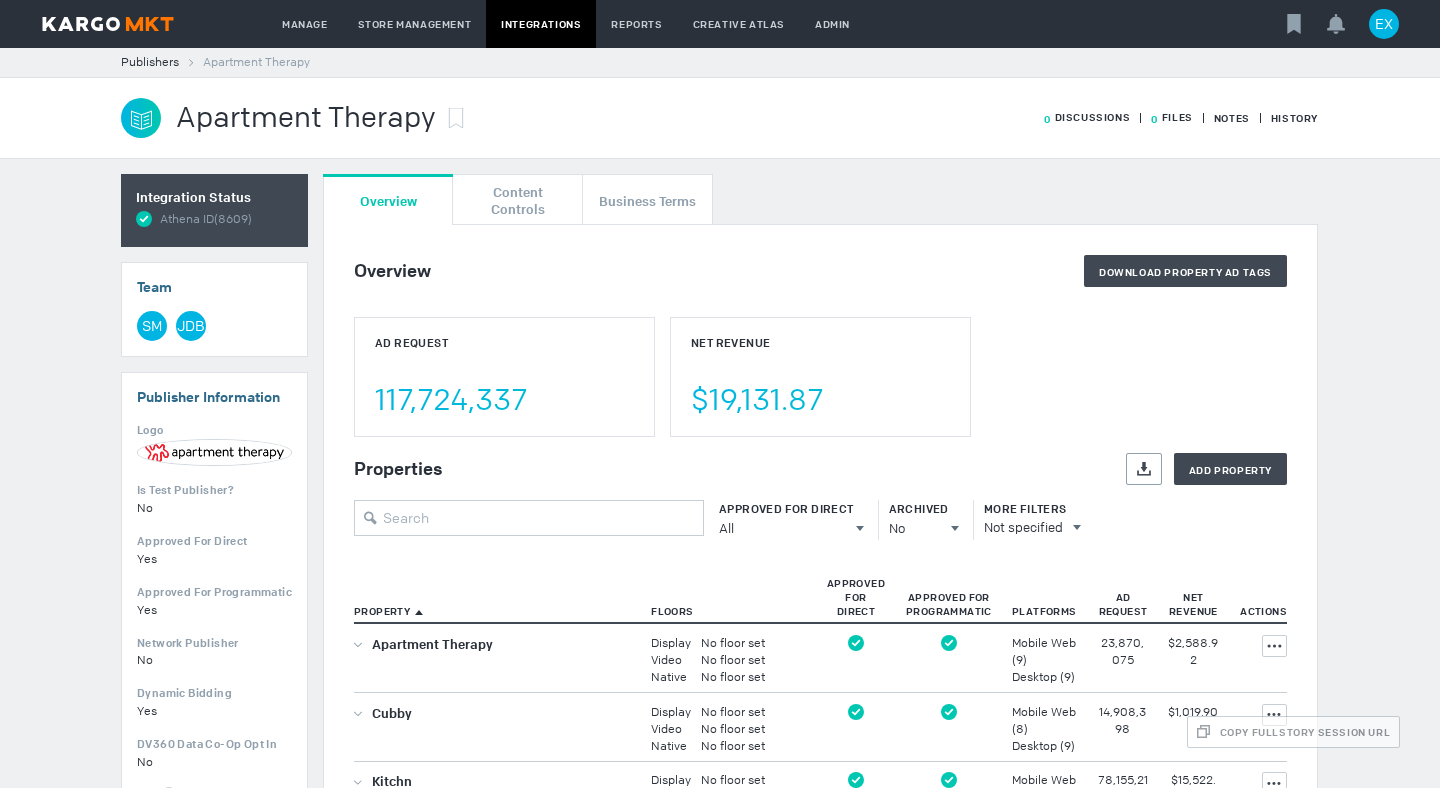 scroll, scrollTop: 0, scrollLeft: 0, axis: both 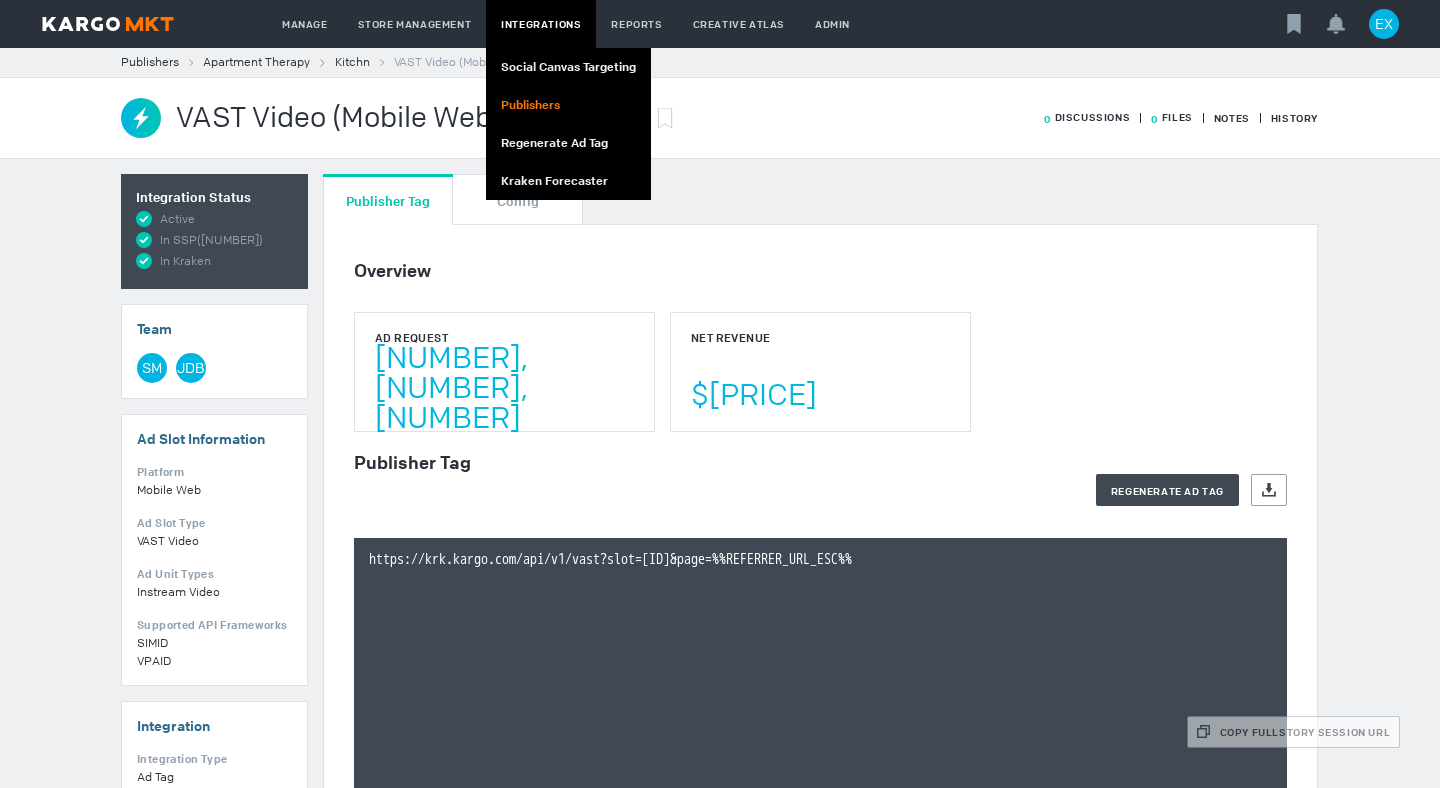 click on "Publishers" at bounding box center (568, 105) 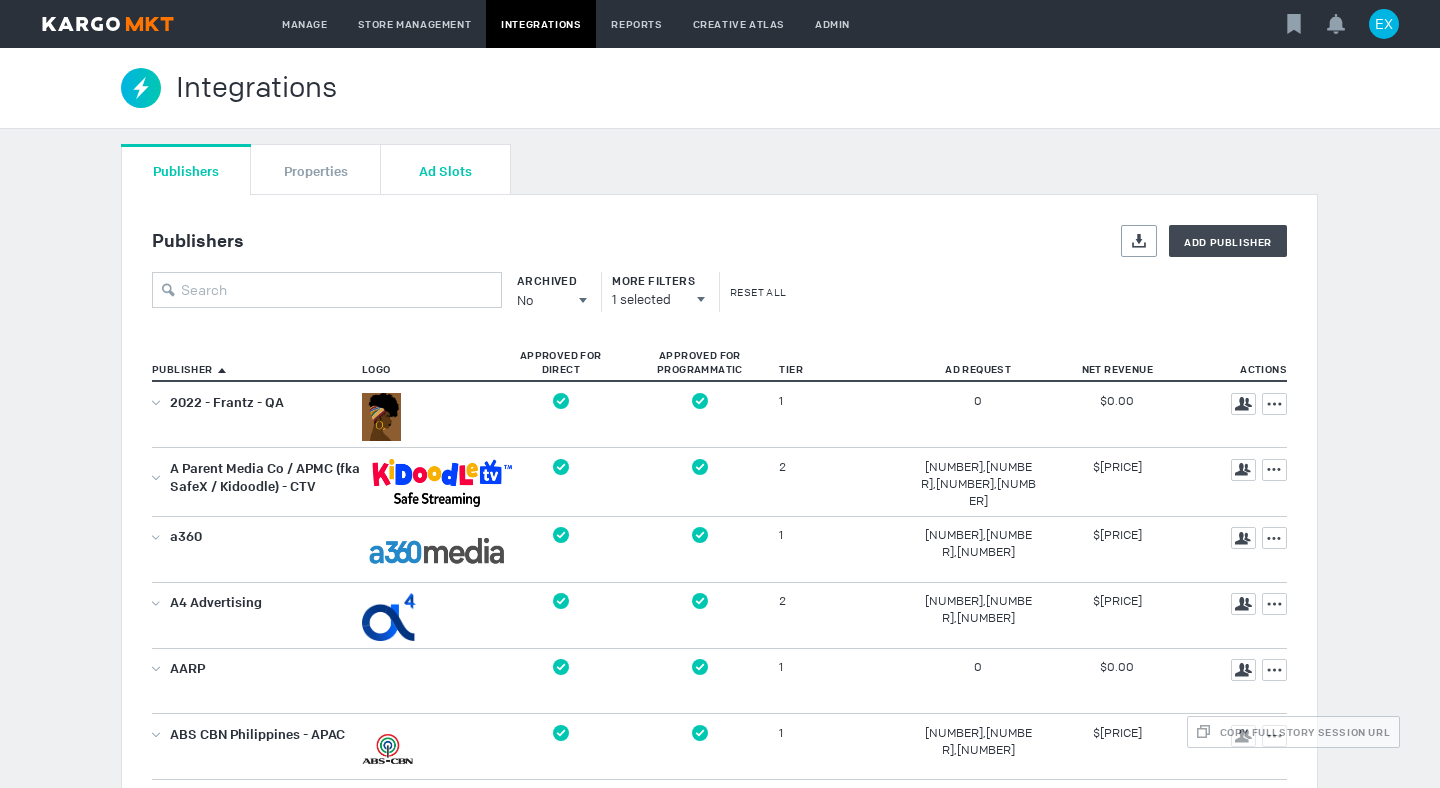 click on "Ad Slots" at bounding box center [445, 170] 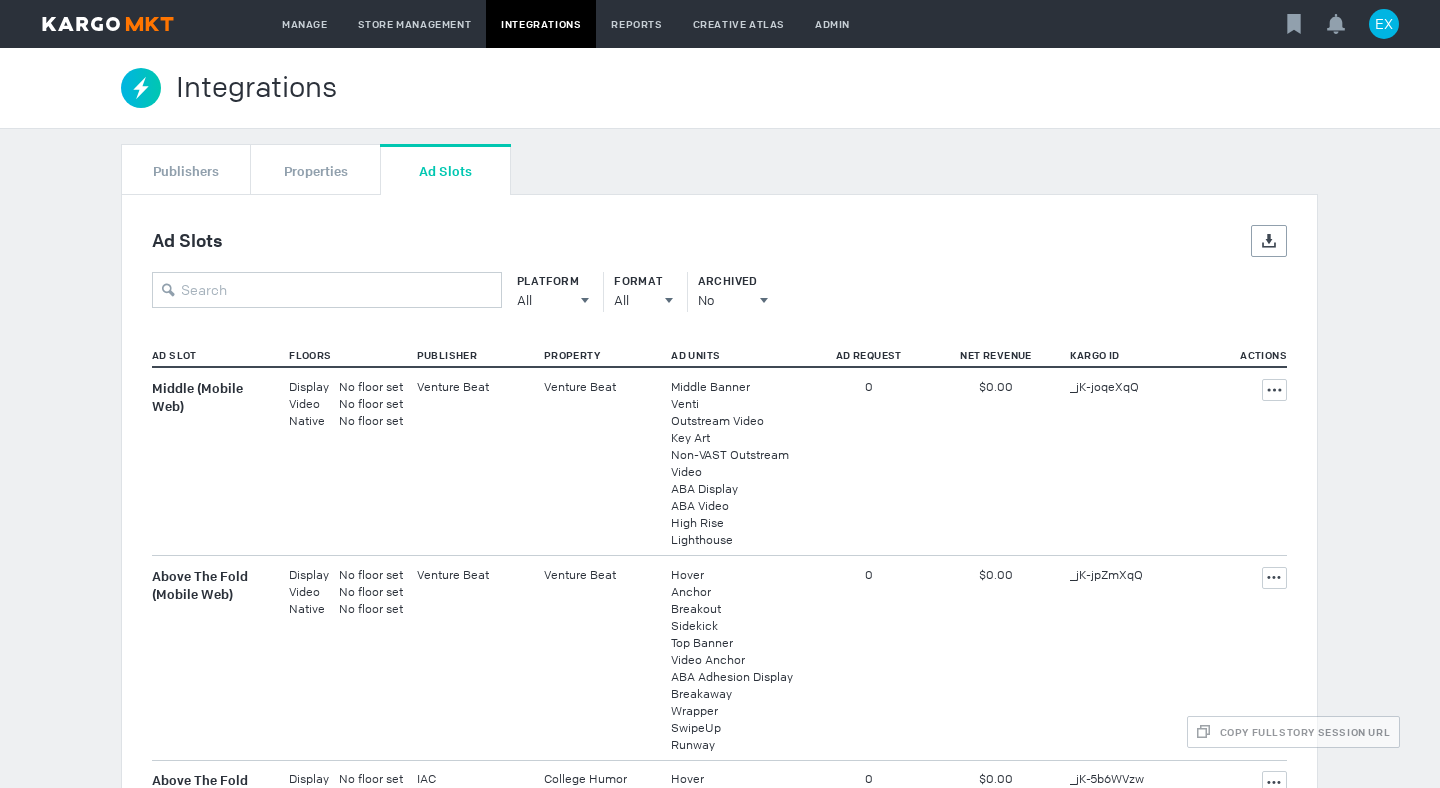 click on "Ad Slots Export       Platform All All All Mobile Web AMP Desktop CTV Format All All All ABA Adhesion Display ABA Display ABA Video Adaptive Outstream Anchor Billboard Bottom Banner Box Branded Takeover Breakaway Breakout Desktop Breakout Desktop Runway DesktopHover Fabrik Outstream Full-screen Interstitial Half Page High Rise Hover Instant Native Instream Video Interstitial Kapsule Key Art Large Leaderboard Leaderboard Lighthouse Lightning Marquee Middle Banner Non-VAST Outstream Video Outstream Video Runway Sidekick Sideline Site Skin Social Canvas Spotlight SwipeUp Top Banner Ultrawide Uptick VAST Interstitial Venti Video Anchor Video Halo Video Venti Wide Skyscraper Wrapper Archived No All All No Yes Ad Slot Floors Publisher Property Ad Units Ad Request Net Revenue Kargo ID Actions Showing 1 to 50 of 25754 entries 1 … 2 3 … 516 Show 50 | 75 | 100 Middle (Mobile Web) Display     No floor set Video     No floor set Native     No floor set Venture Beat Venture Beat Middle Banner Venti Outstream Video 0" at bounding box center [719, 3944] 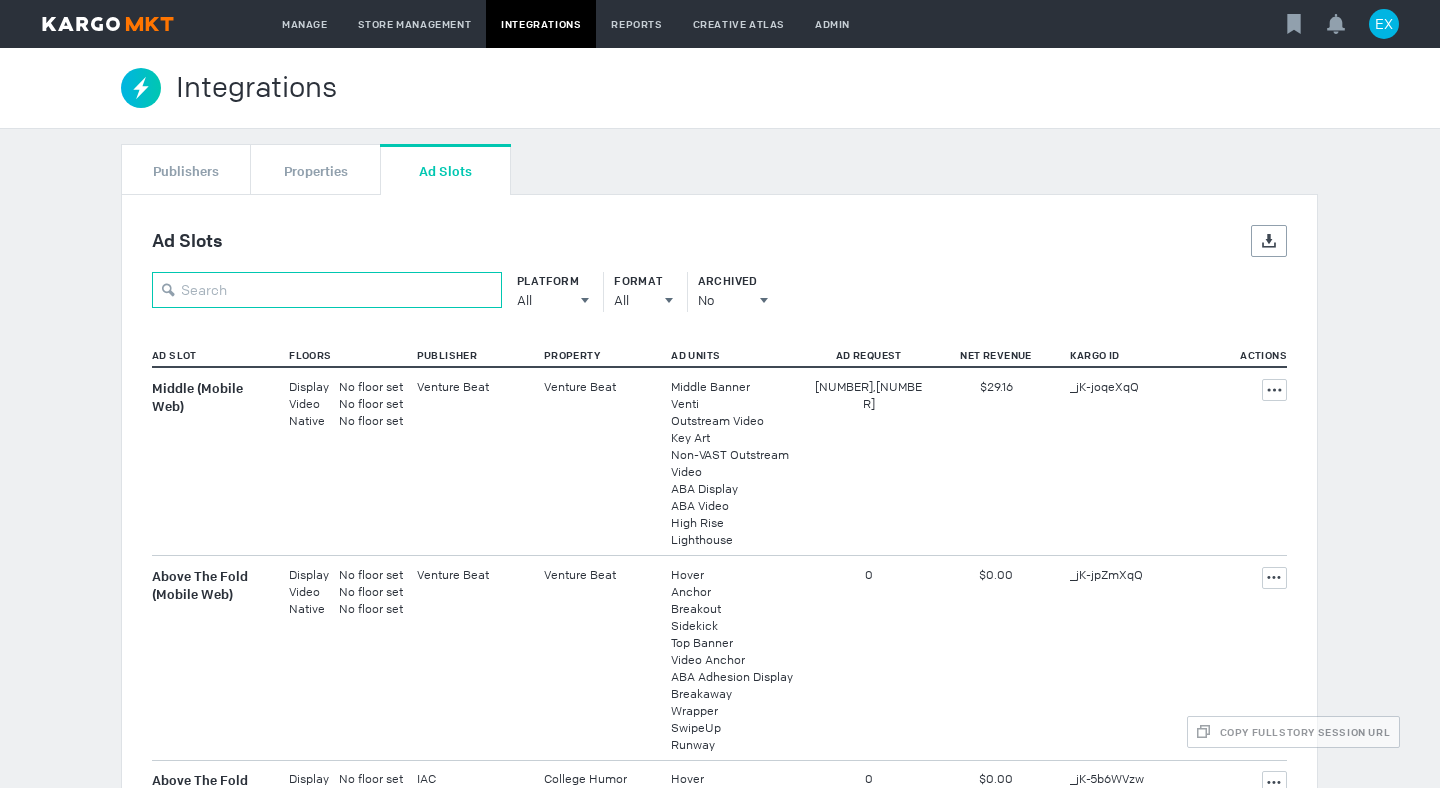 click at bounding box center (327, 290) 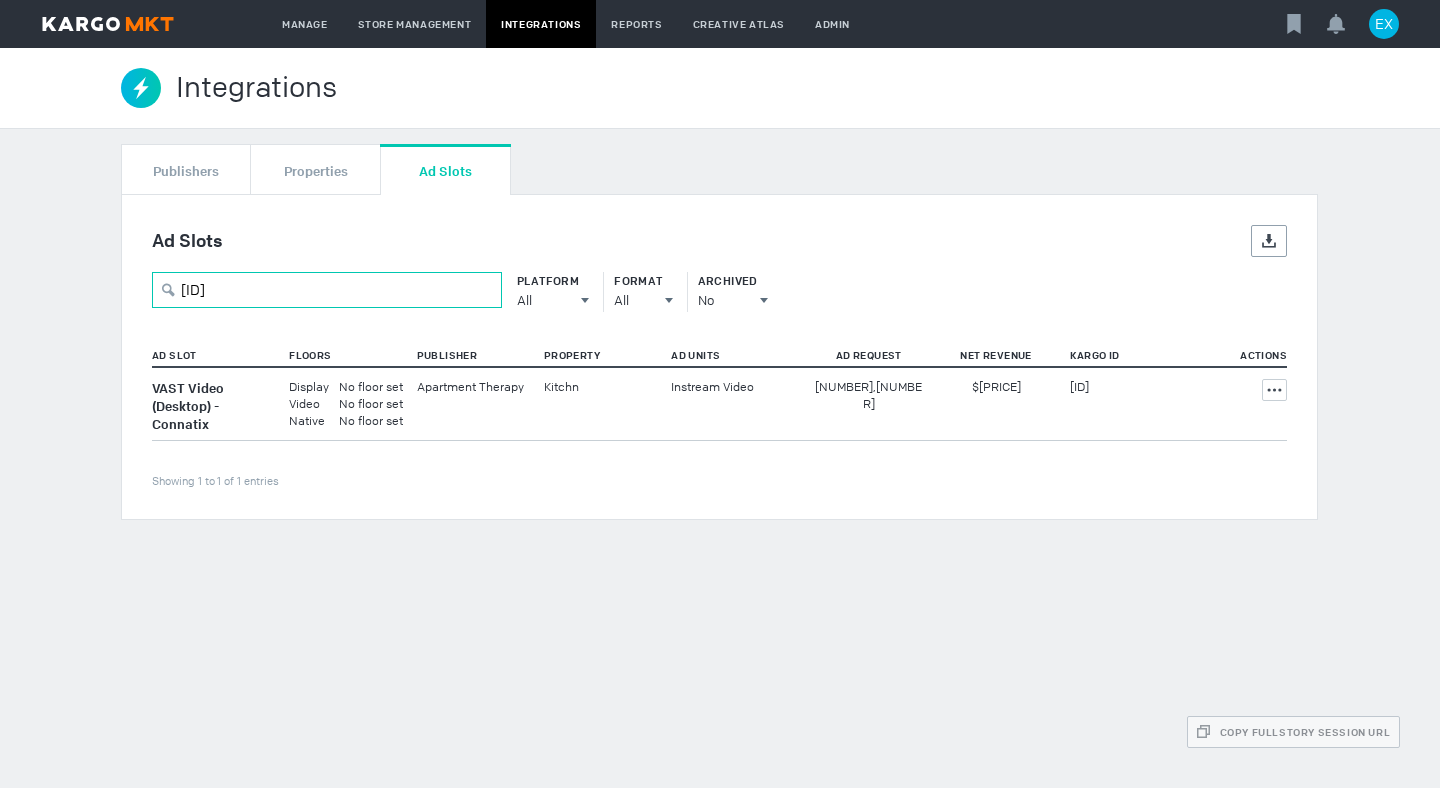 click on "_zsgx42BSH7" at bounding box center (327, 290) 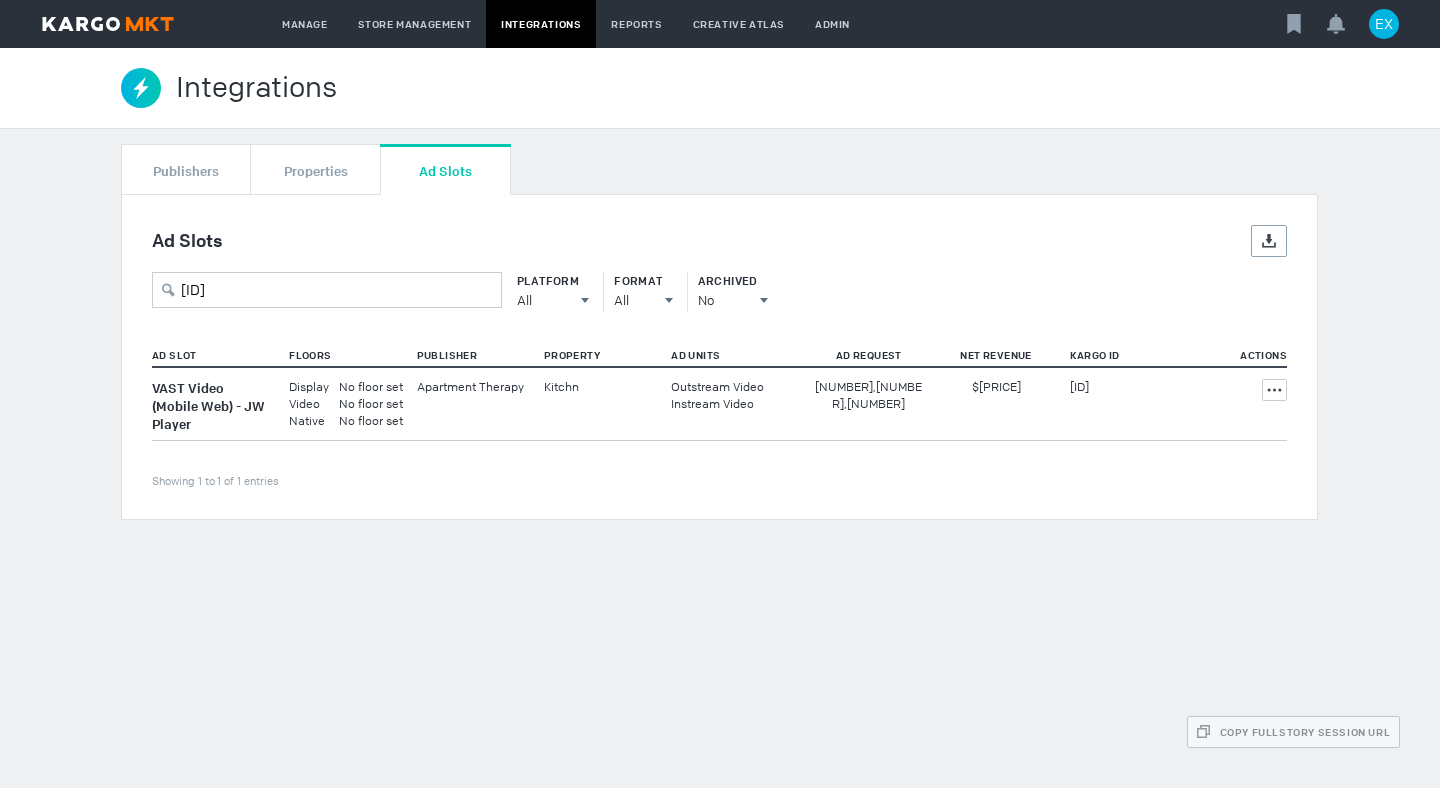 click on "_e3H9qLaFTN Platform All All All Mobile Web AMP Desktop CTV Format All All All ABA Adhesion Display ABA Display ABA Video Adaptive Outstream Anchor Billboard Bottom Banner Box Branded Takeover Breakaway Breakout Desktop Breakout Desktop Runway DesktopHover Fabrik Outstream Full-screen Interstitial Half Page High Rise Hover Instant Native Instream Video Interstitial Kapsule Key Art Large Leaderboard Leaderboard Lighthouse Lightning Marquee Middle Banner Non-VAST Outstream Video Outstream Video Runway Sidekick Sideline Site Skin Social Canvas Spotlight SwipeUp Top Banner Ultrawide Uptick VAST Interstitial Venti Video Anchor Video Halo Video Venti Wide Skyscraper Wrapper Archived No All All No Yes" at bounding box center [719, 292] 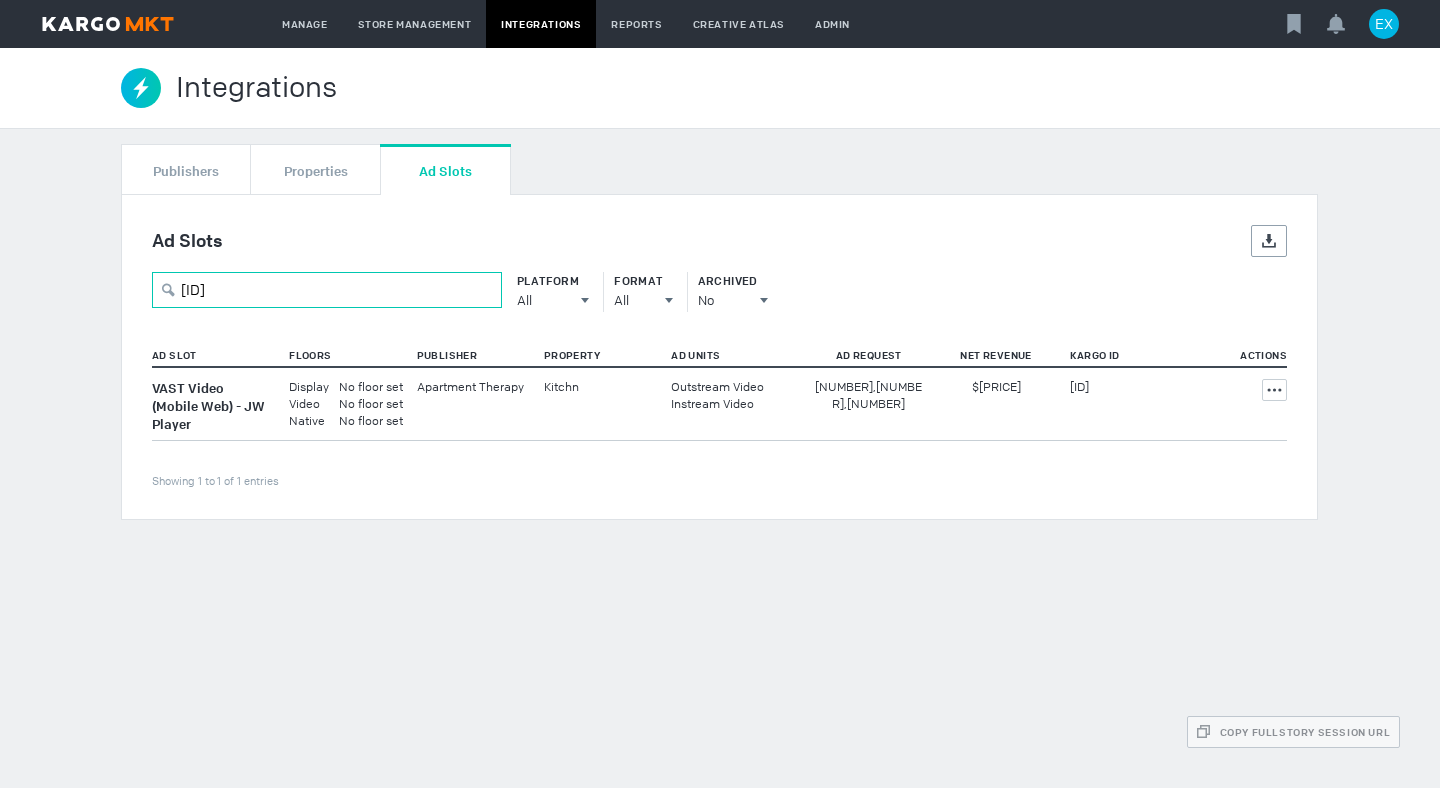 click on "_e3H9qLaFTN" at bounding box center [327, 290] 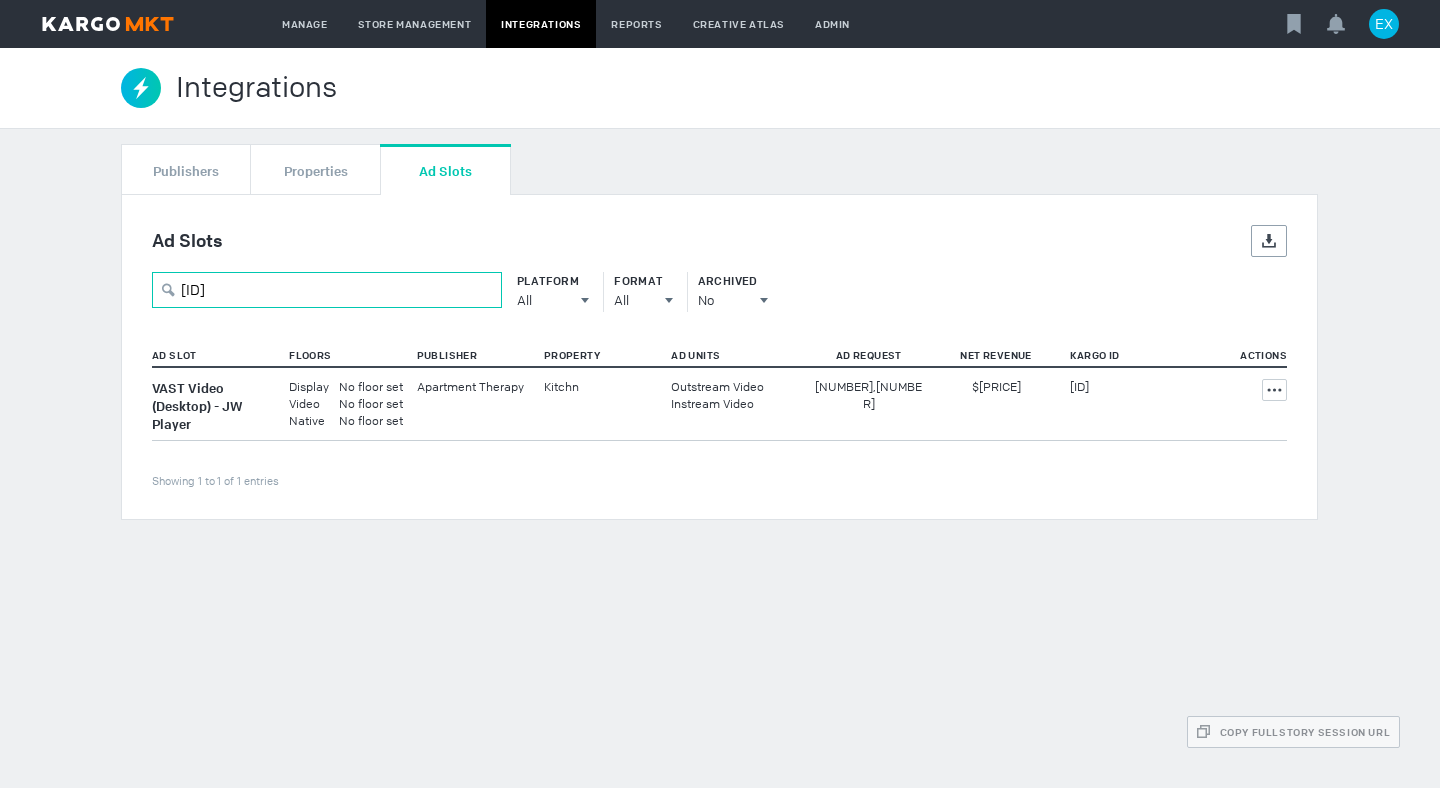 click on "_m4Q2spCMOy" at bounding box center [327, 290] 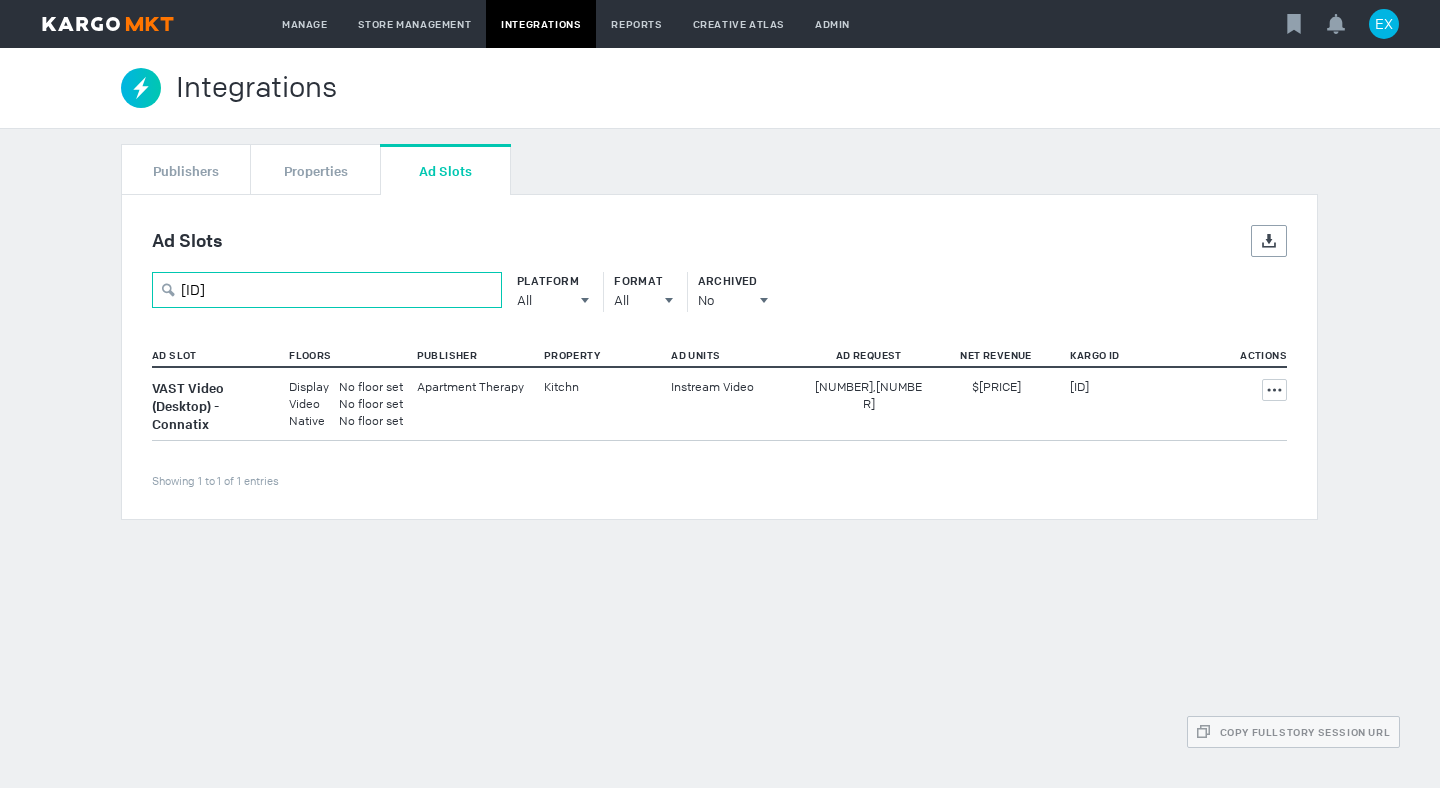click on "_zsgx42BSH7" at bounding box center (327, 290) 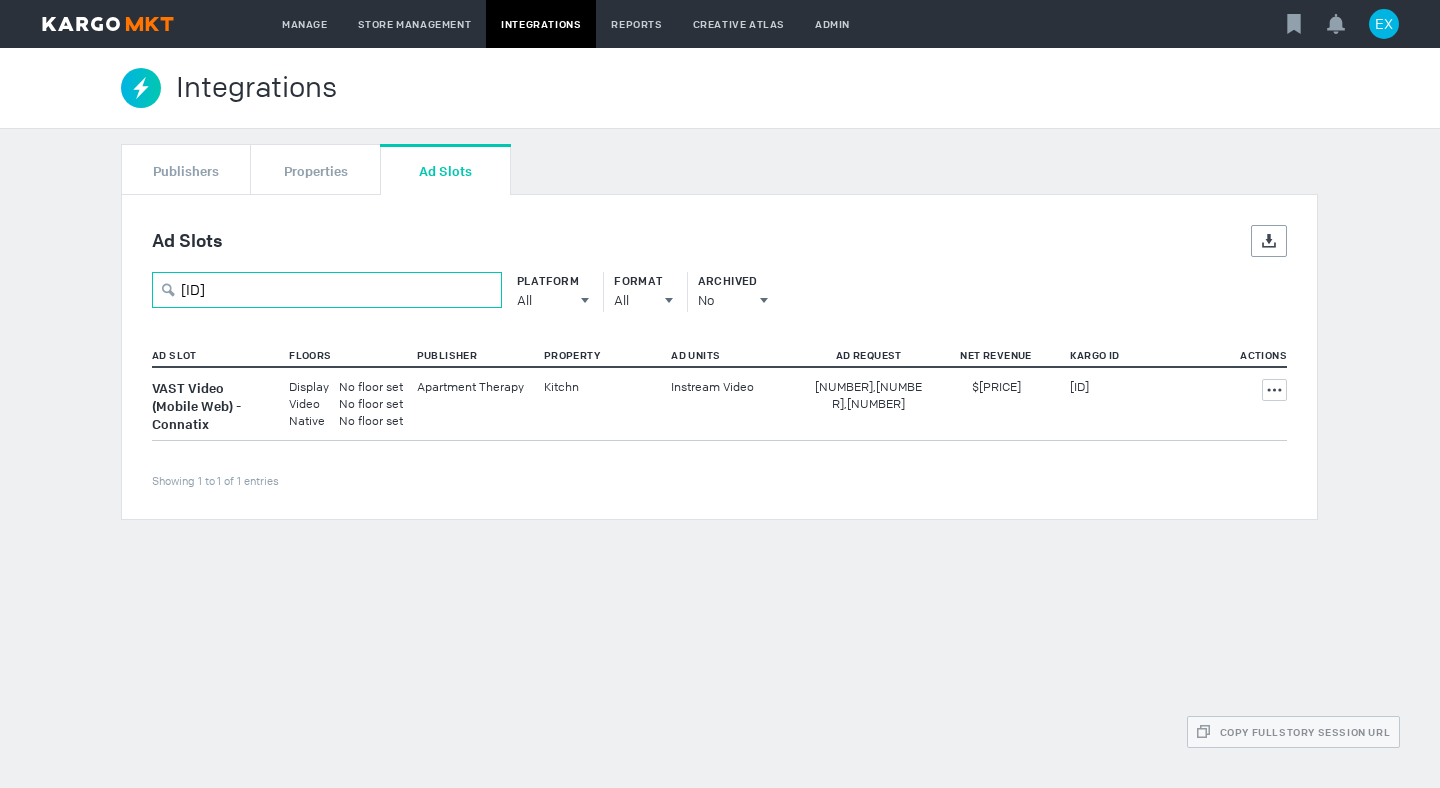 click on "_msYcsM1UyR" at bounding box center [327, 290] 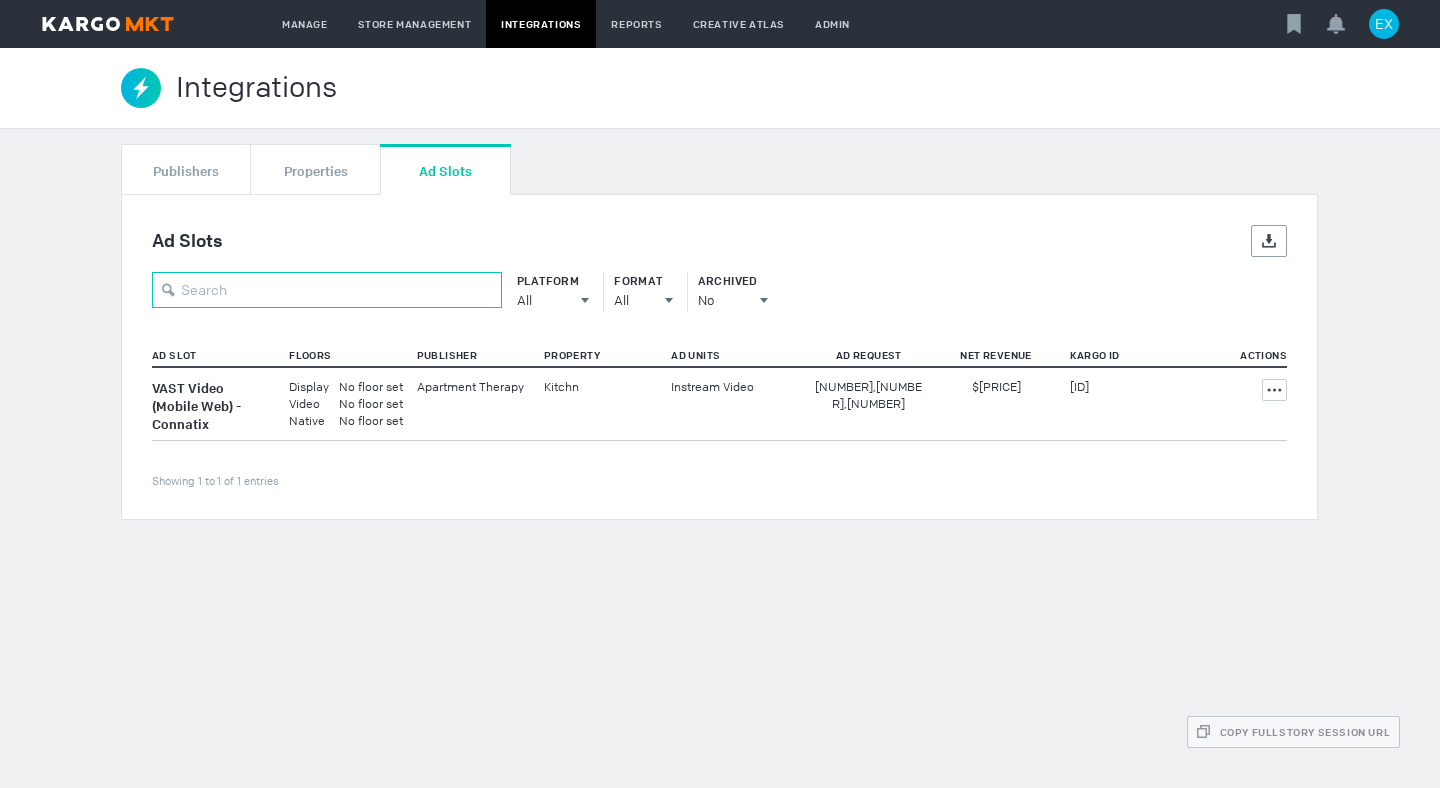 paste on "_zsgx42BSH7" 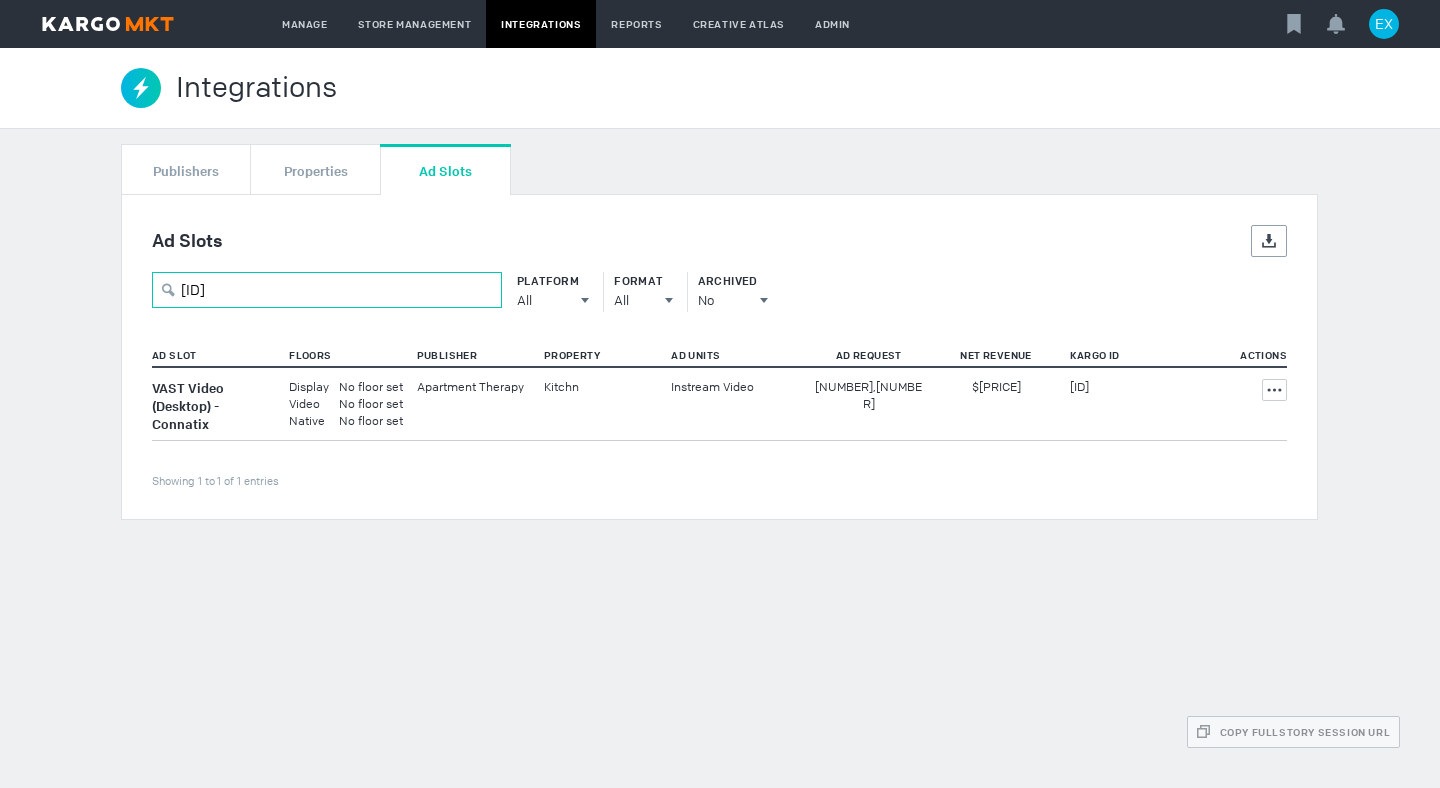 click on "_zsgx42BSH7" at bounding box center (327, 290) 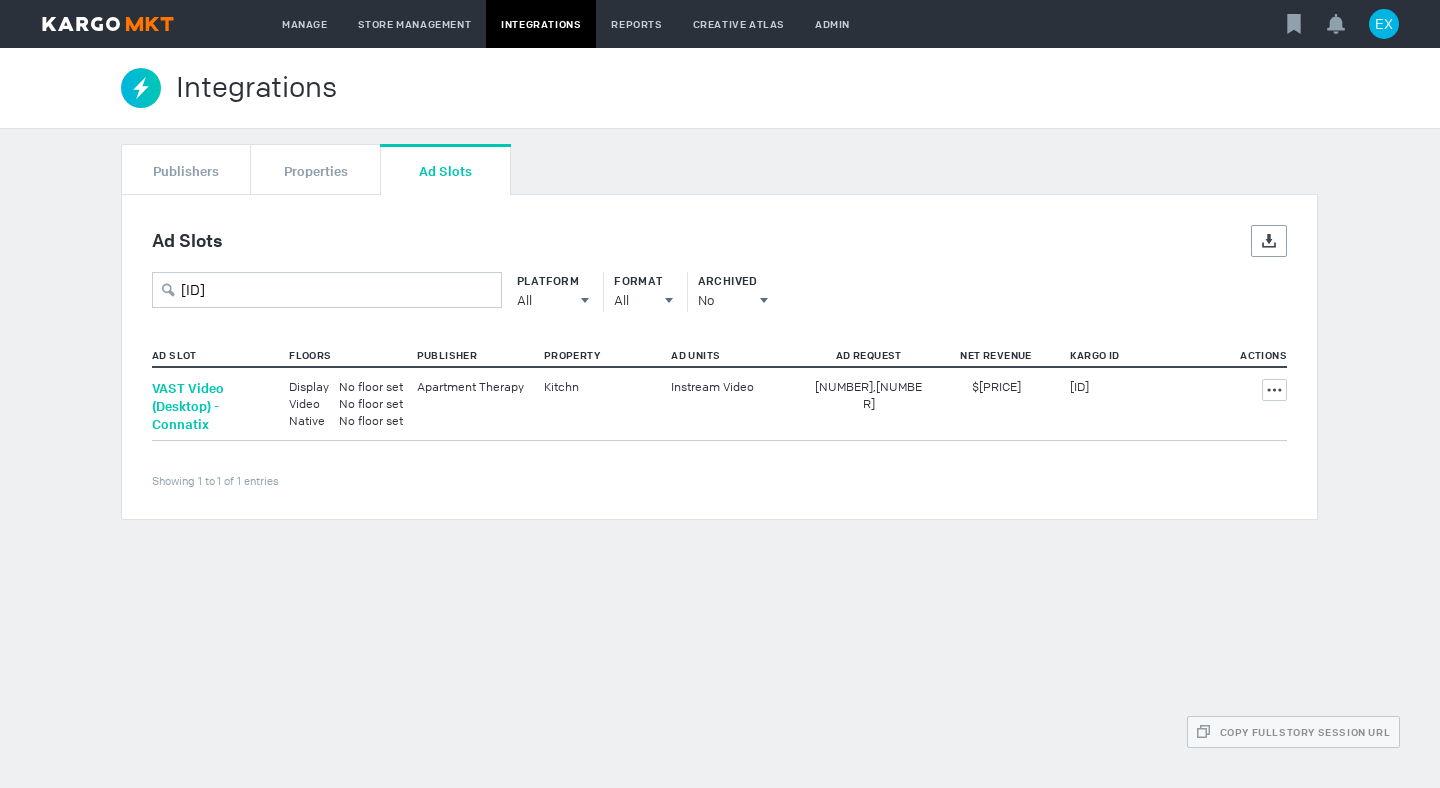 click on "VAST Video (Desktop) - Connatix" at bounding box center [188, 406] 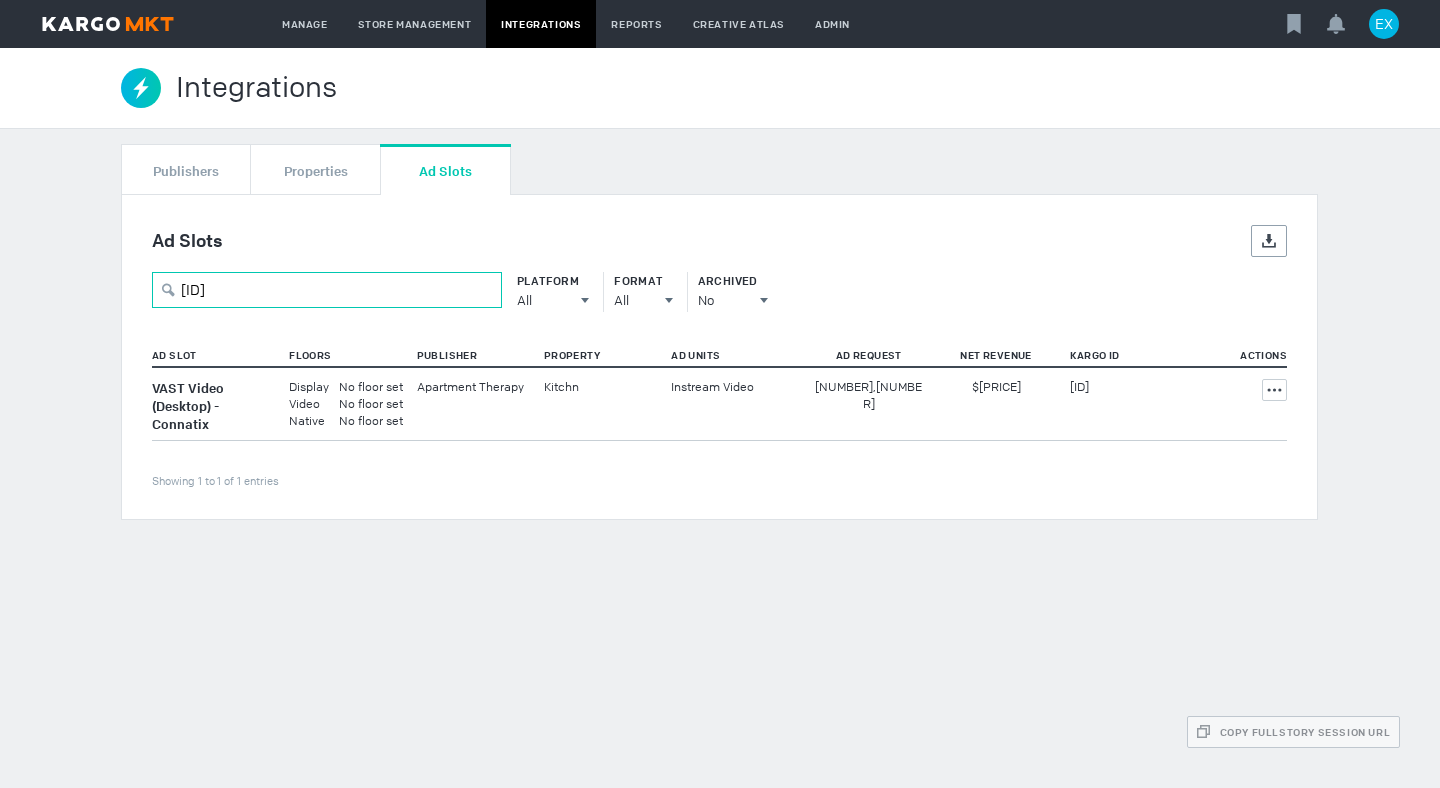 click on "_zsgx42BSH7" at bounding box center [327, 290] 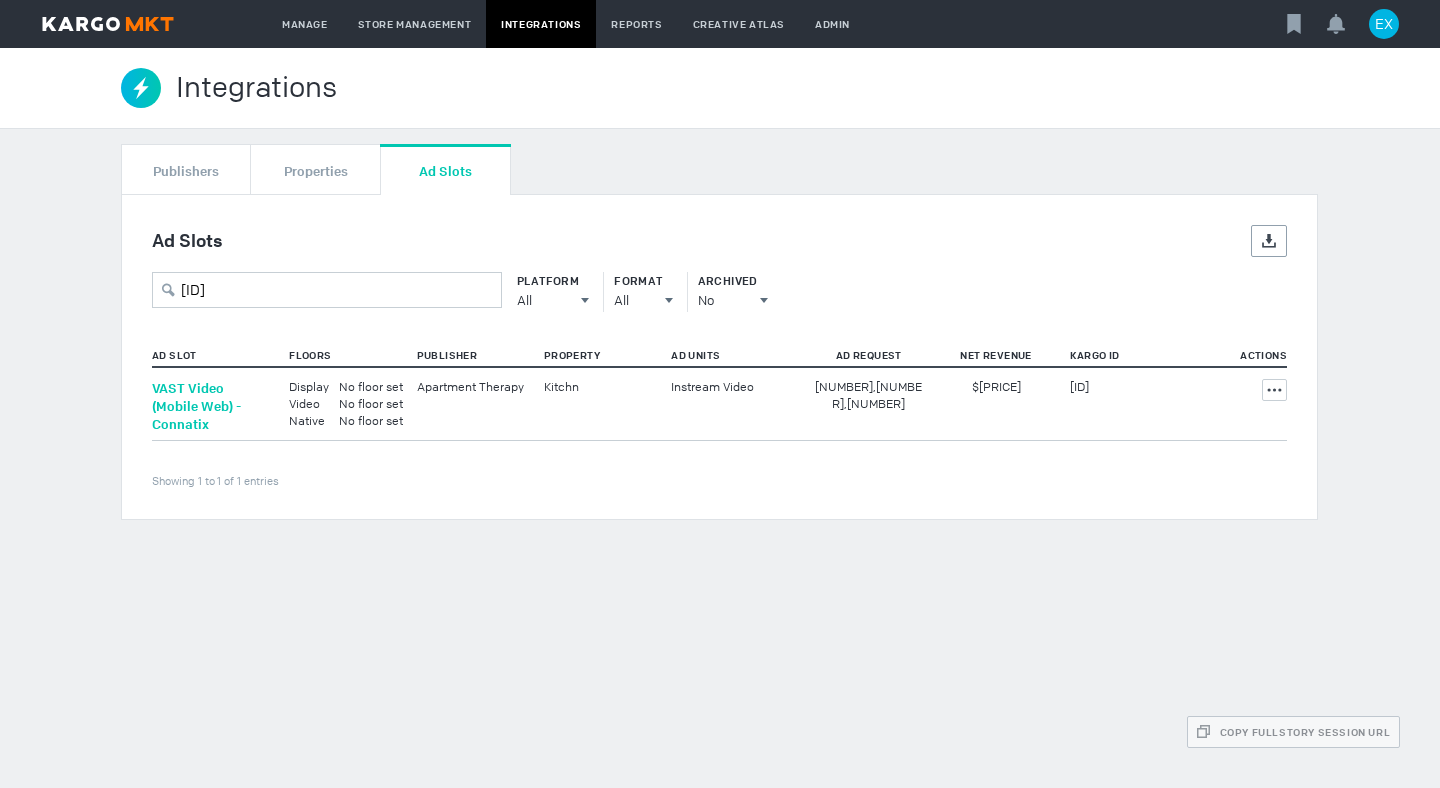 click on "VAST Video (Mobile Web) - Connatix" at bounding box center (196, 406) 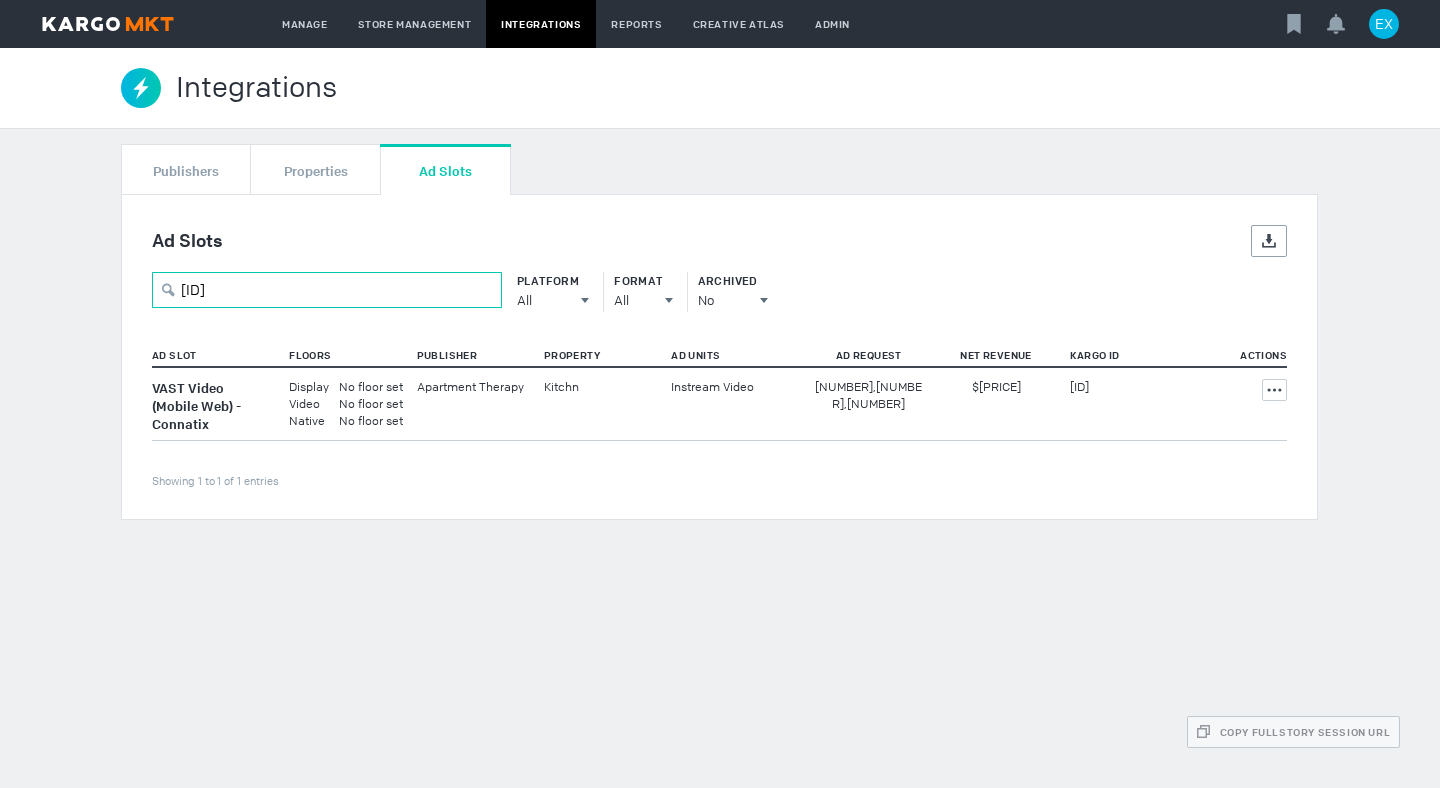 click on "_msYcsM1UyR" at bounding box center (327, 290) 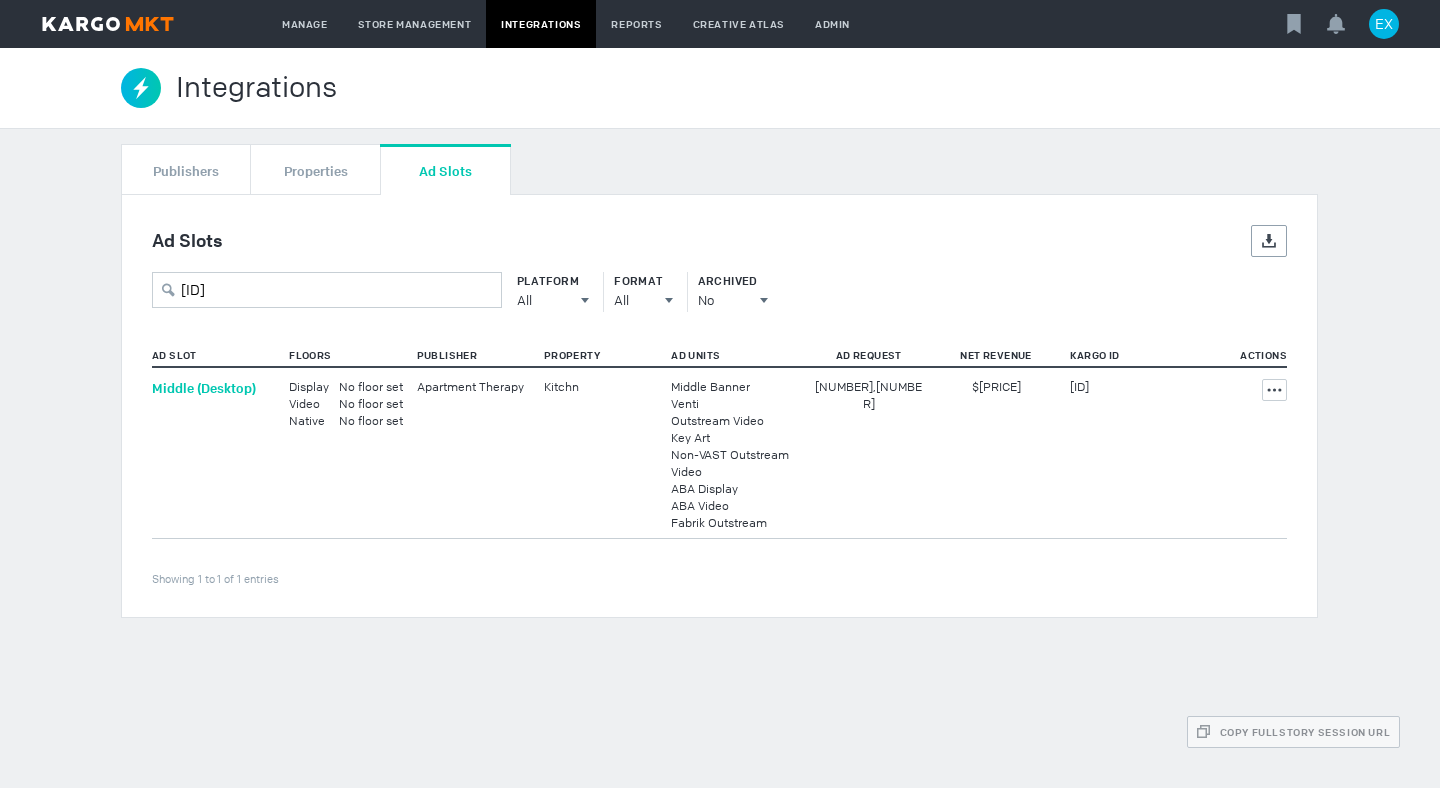 click on "Middle (Desktop)" at bounding box center (204, 388) 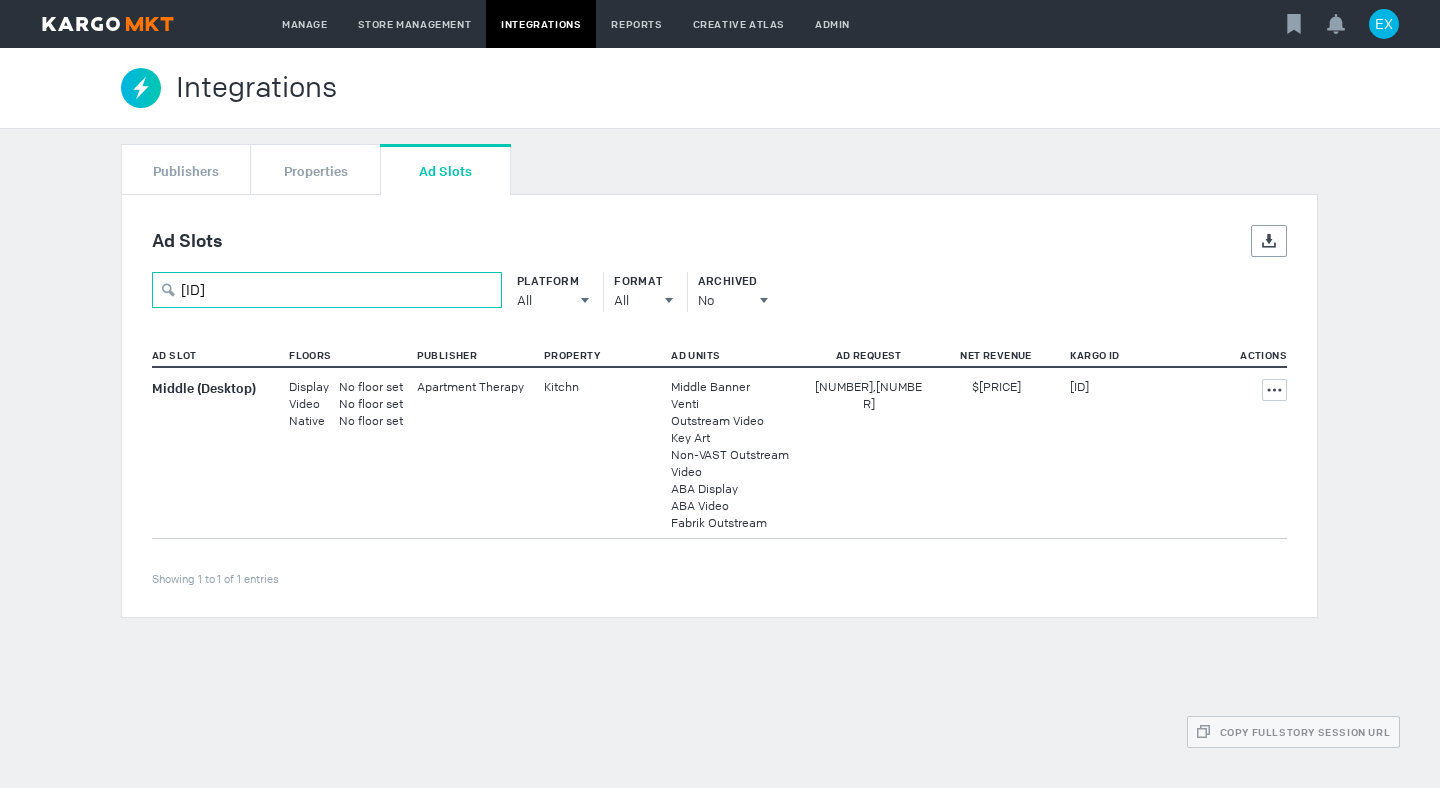 click on "_bpvvZHMQak" at bounding box center [327, 290] 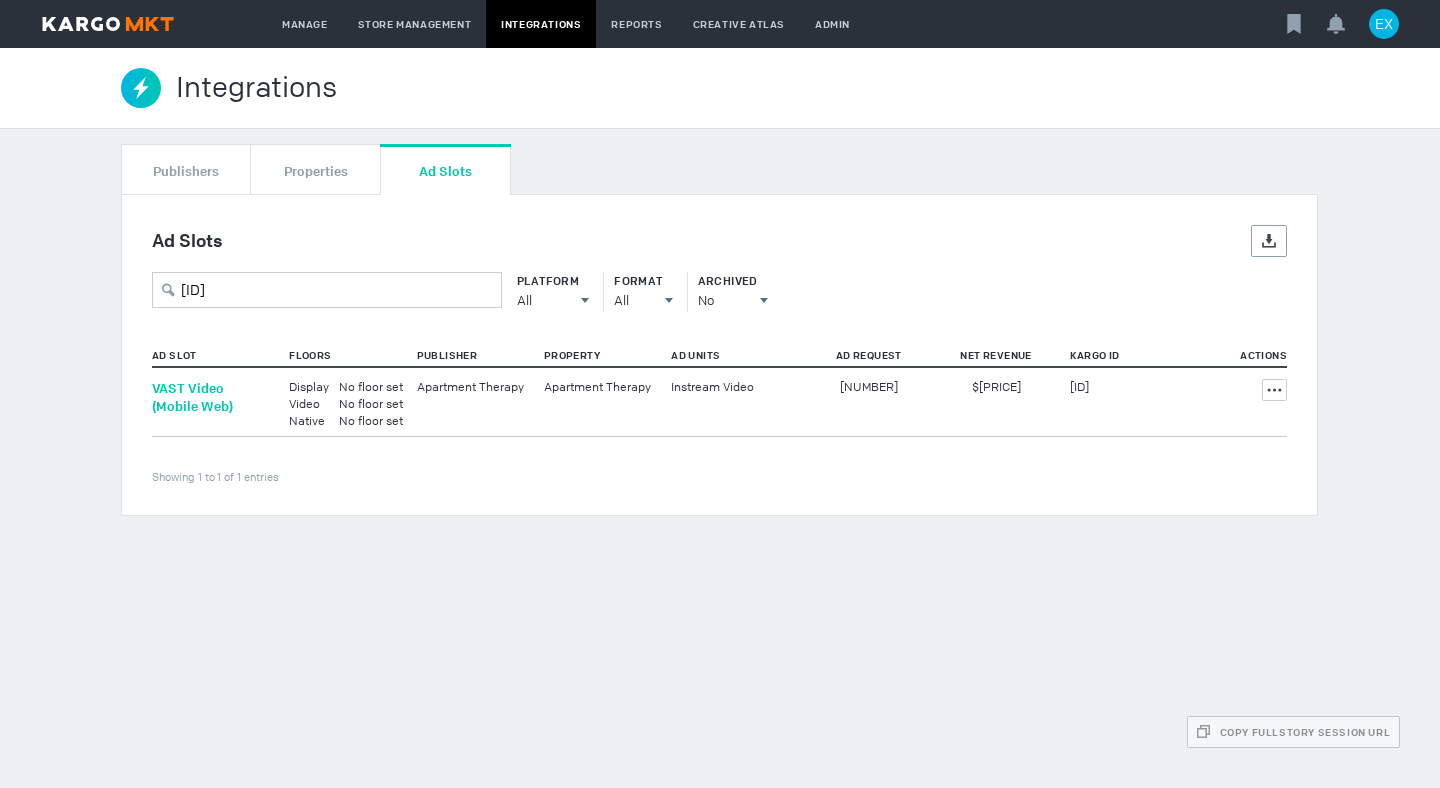 click on "VAST Video (Mobile Web)" at bounding box center (192, 397) 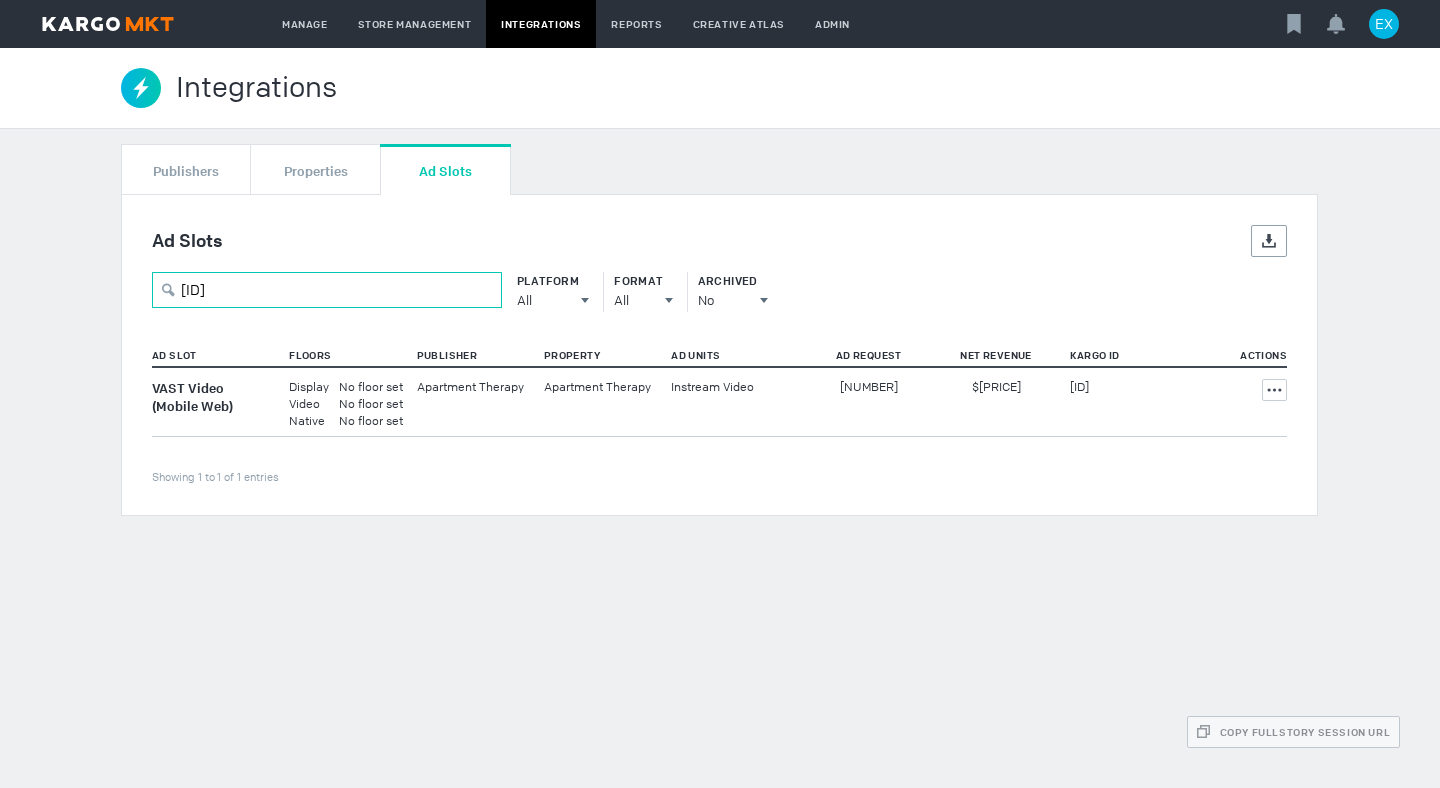 click on "_kJiWZWoU4f" at bounding box center [327, 290] 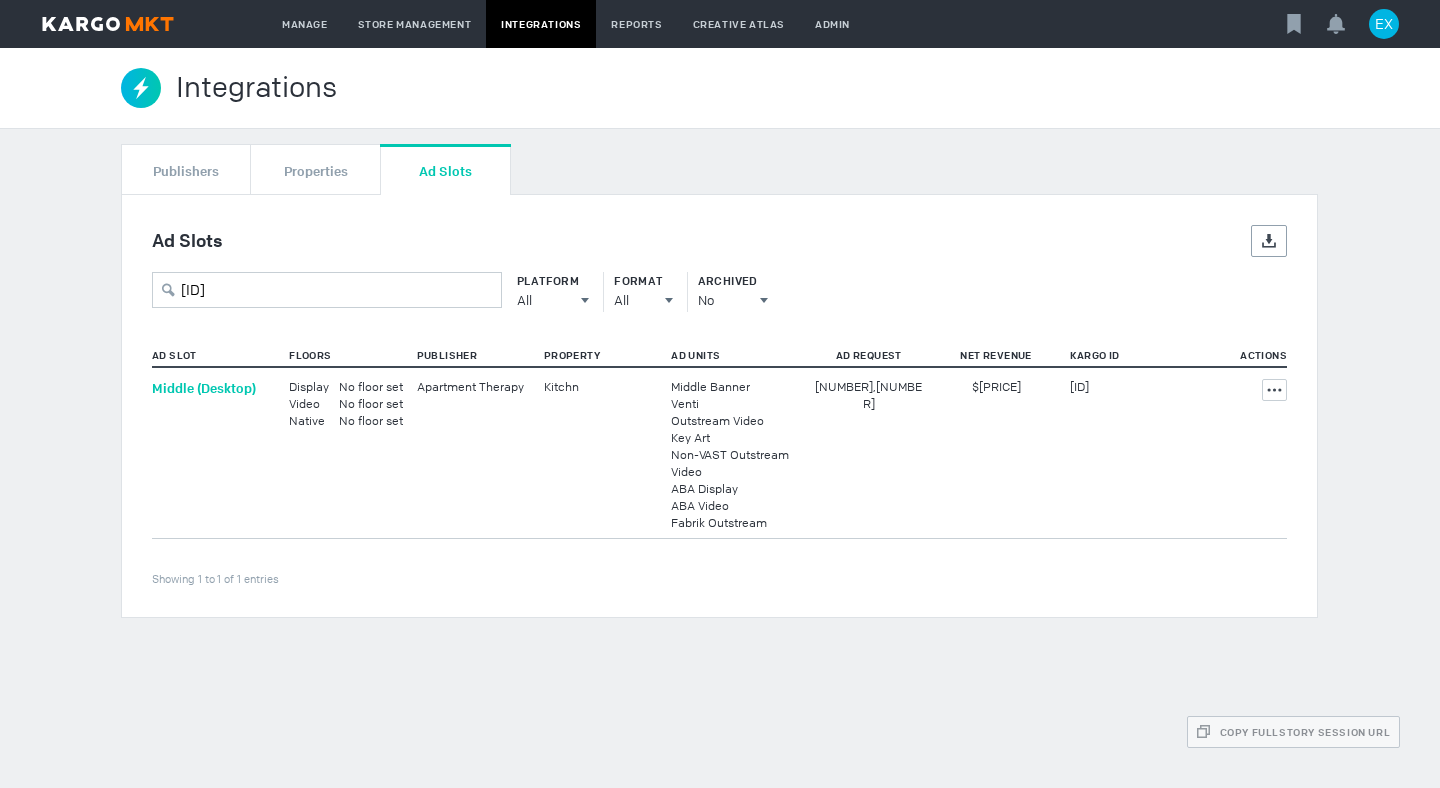 click on "Middle (Desktop)" at bounding box center (204, 388) 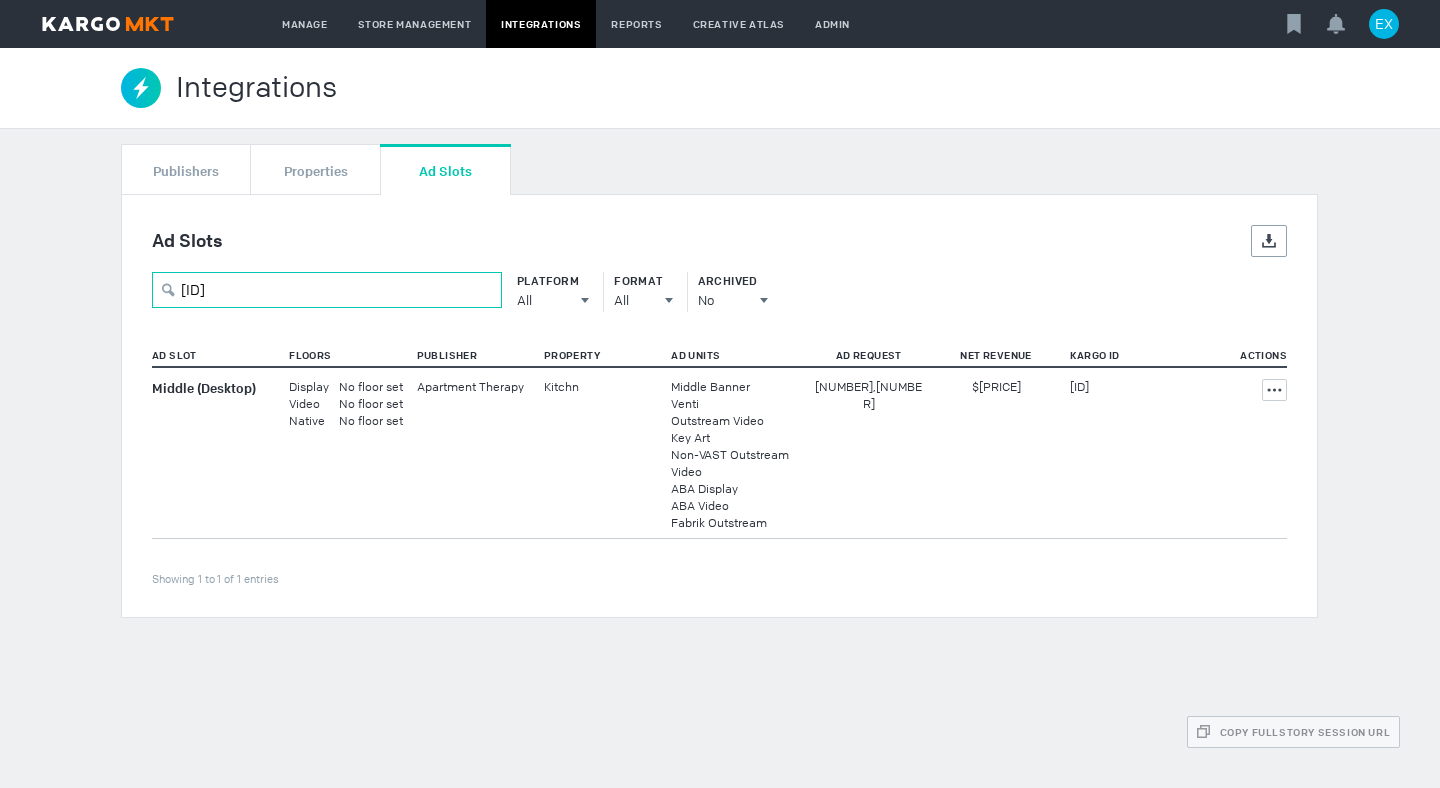click on "bpvvZHMQak" at bounding box center [327, 290] 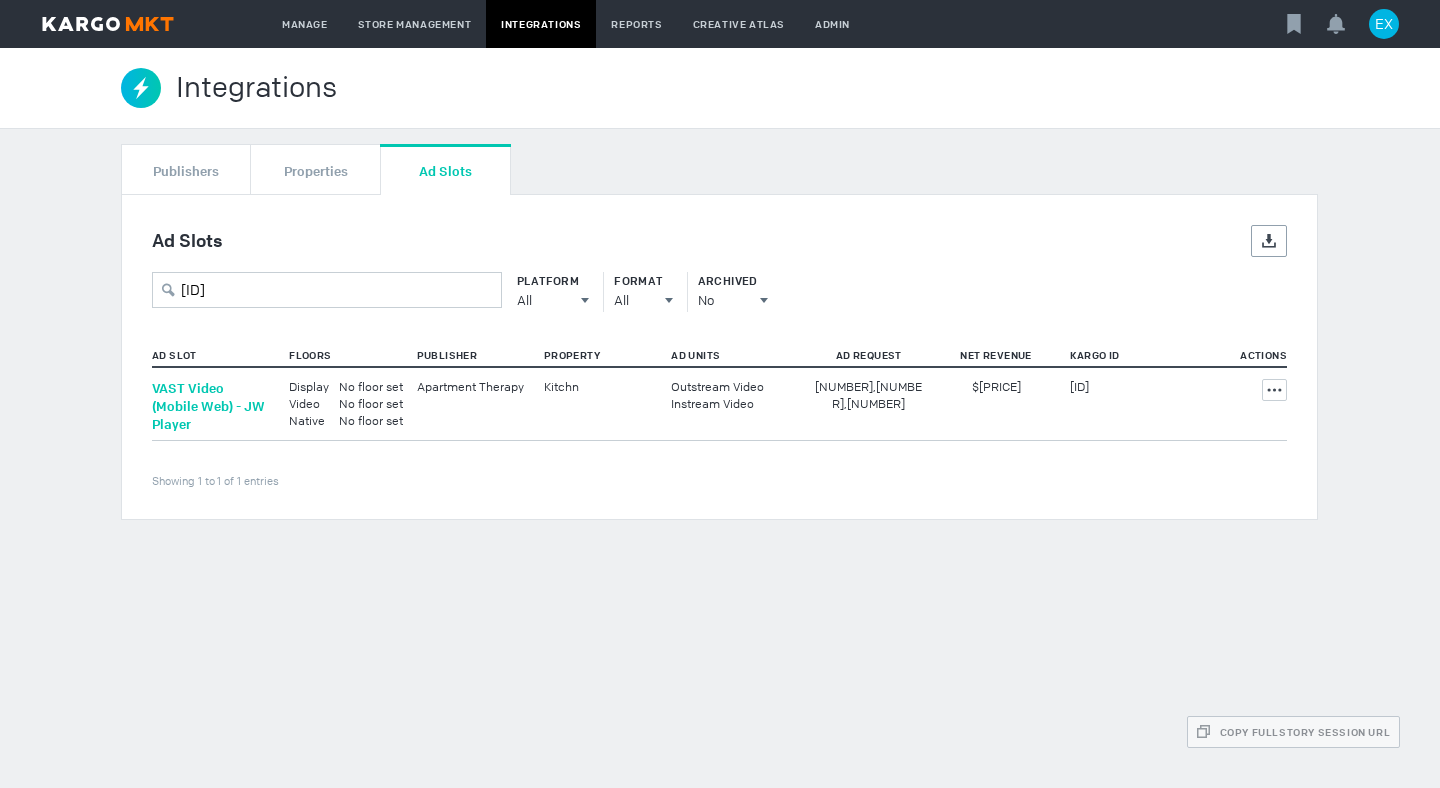 click on "VAST Video (Mobile Web) - JW Player" at bounding box center (208, 406) 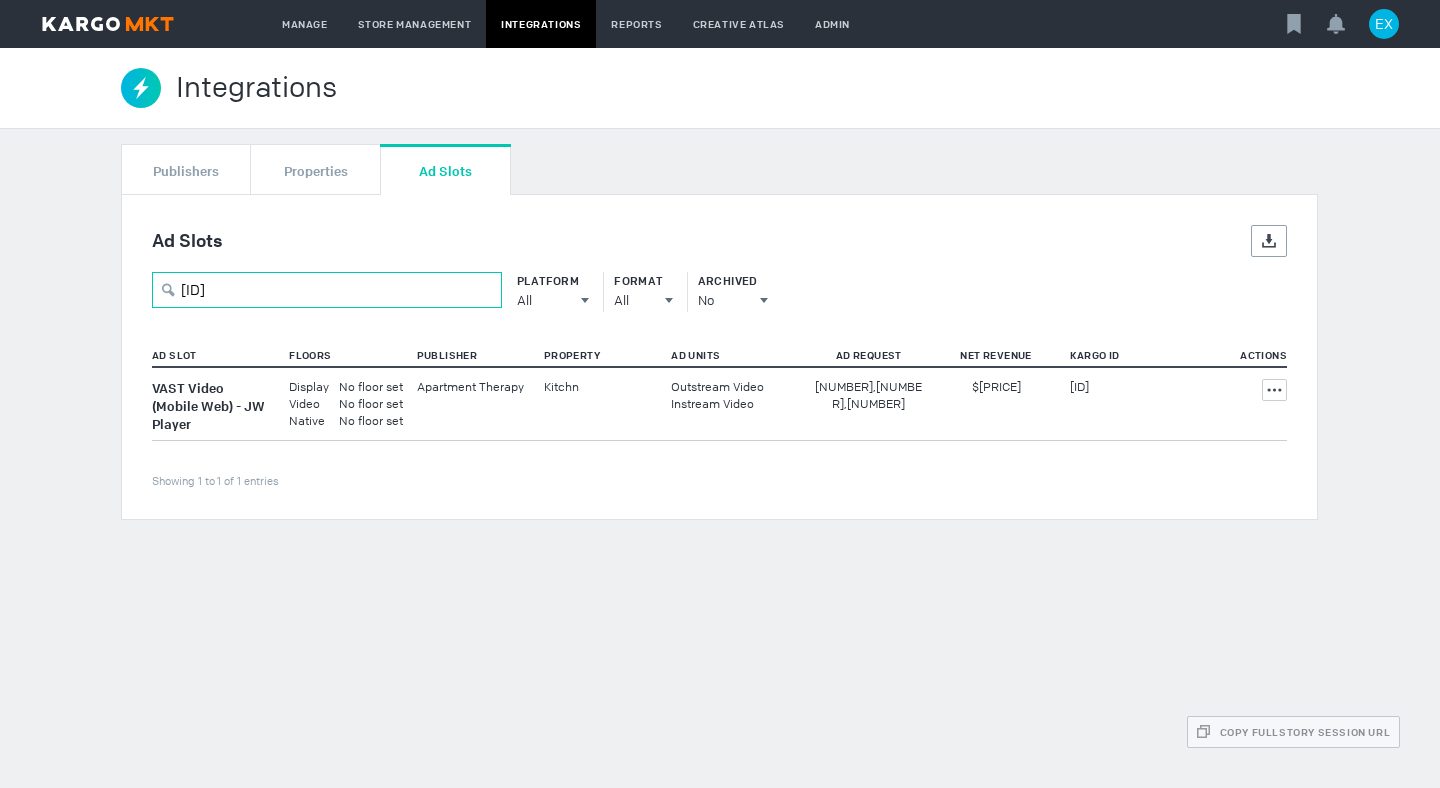 click on "e3H9qLaFTN" at bounding box center (327, 290) 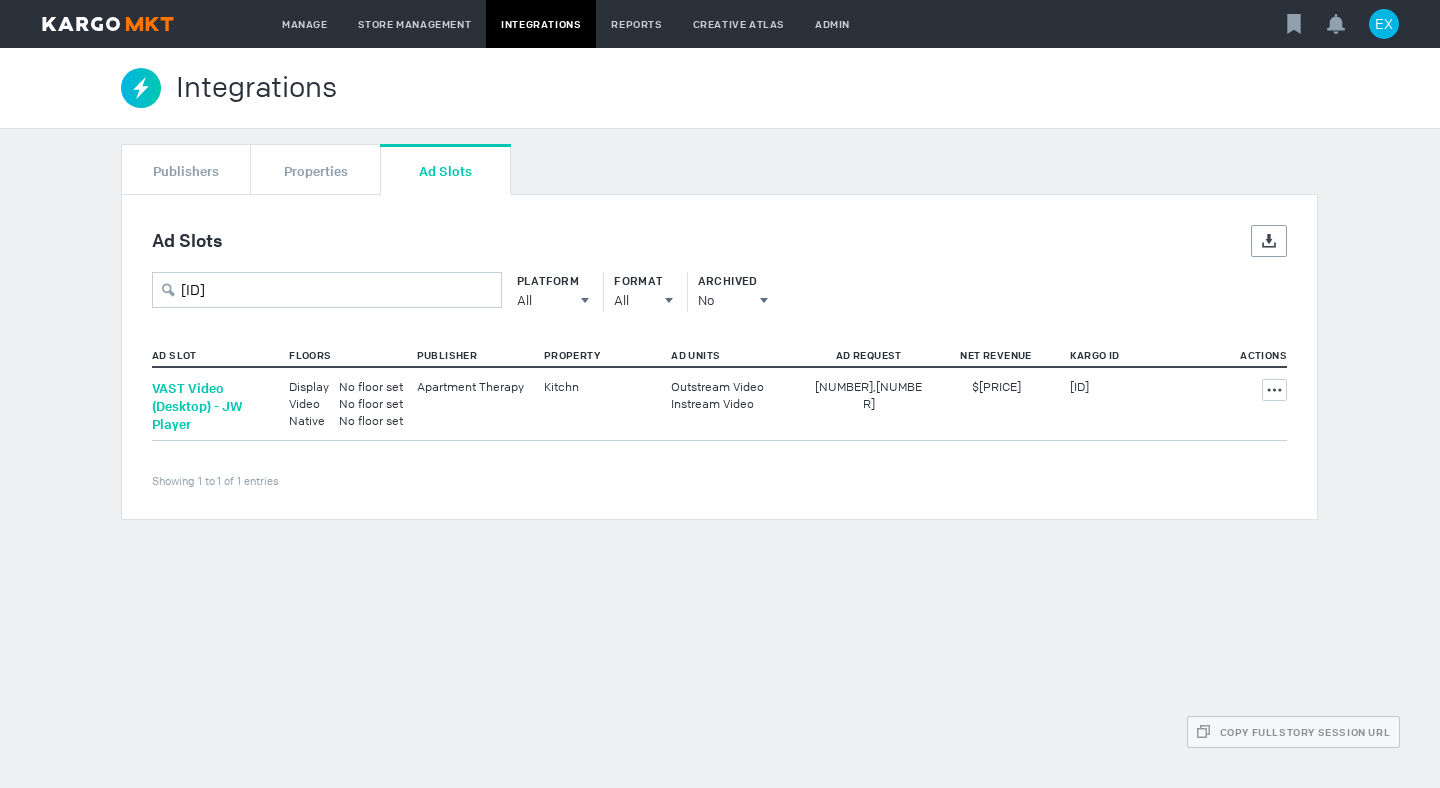click on "VAST Video (Desktop) - JW Player" at bounding box center (197, 406) 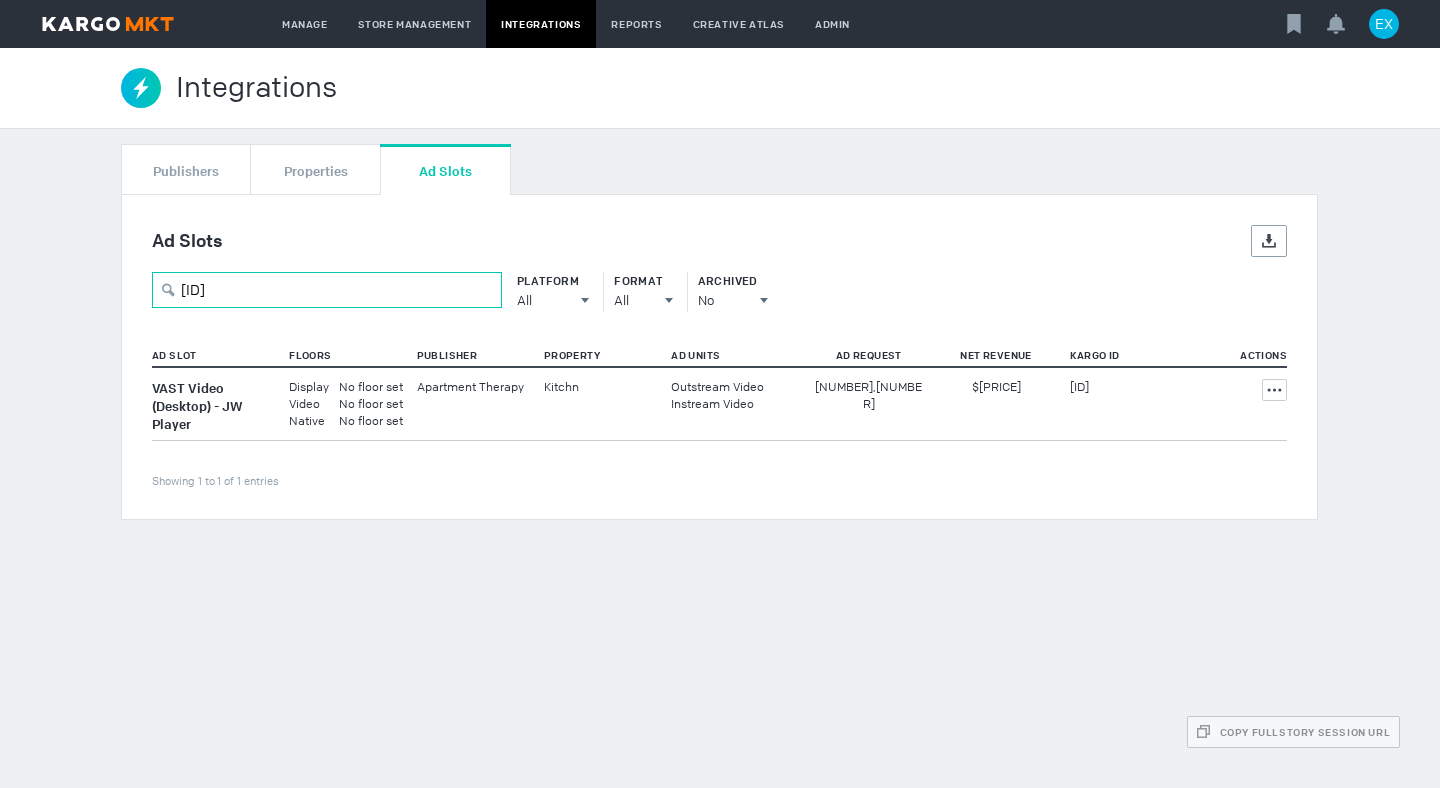 click on "_m4Q2spCMOy" at bounding box center [327, 290] 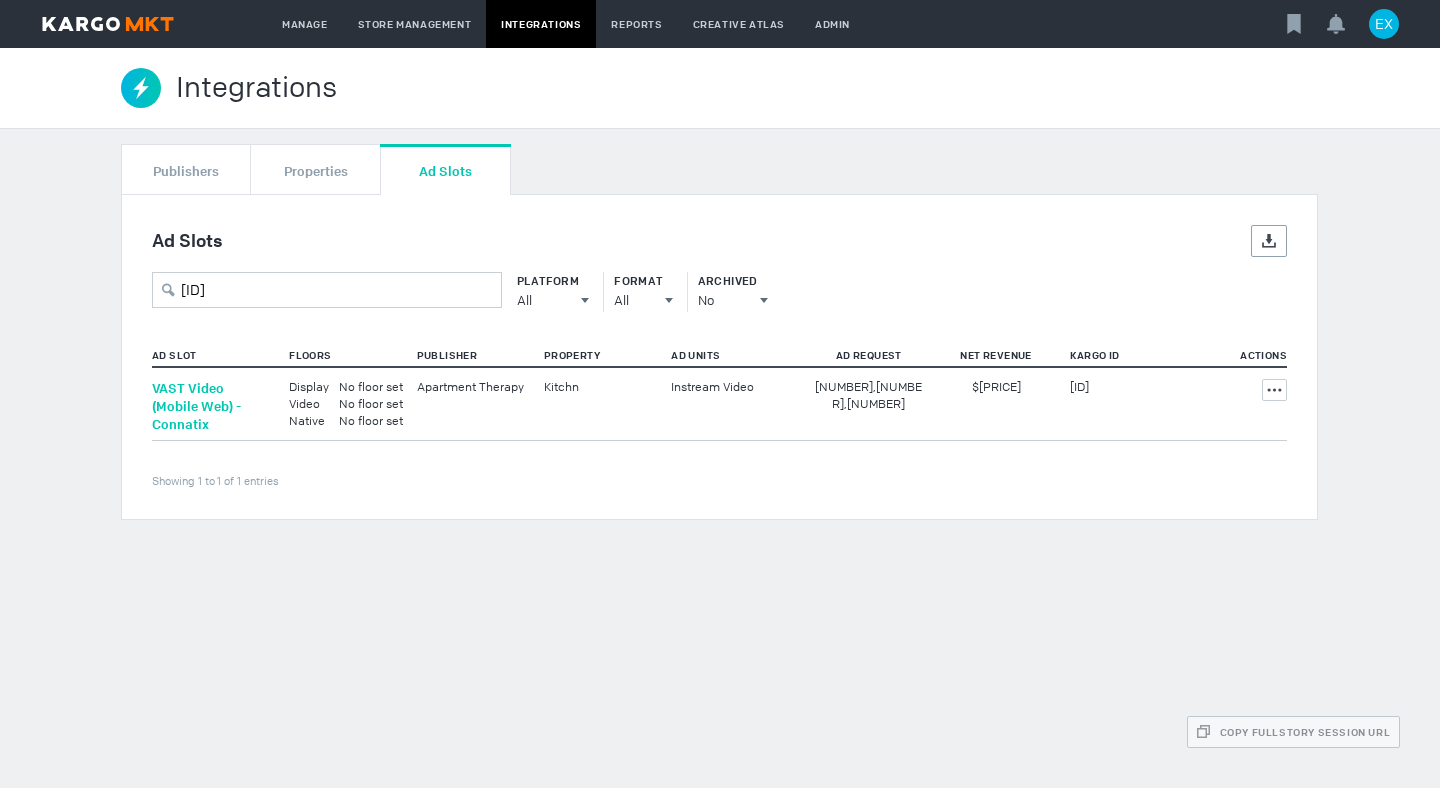 click on "VAST Video (Mobile Web) - Connatix" at bounding box center [196, 406] 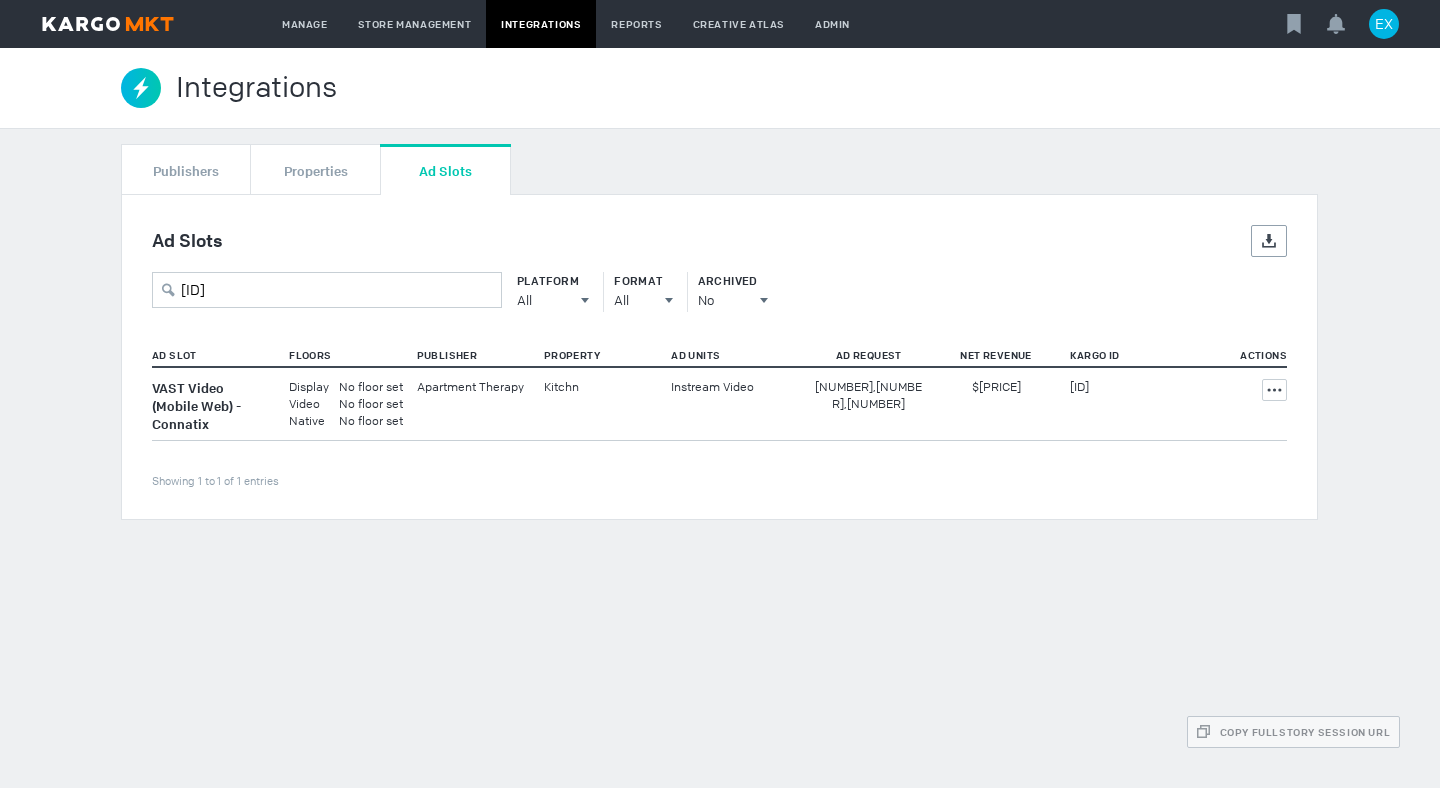 click on "msYcsM1UyR Platform All All All Mobile Web AMP Desktop CTV Format All All All ABA Adhesion Display ABA Display ABA Video Adaptive Outstream Anchor Billboard Bottom Banner Box Branded Takeover Breakaway Breakout Desktop Breakout Desktop Runway DesktopHover Fabrik Outstream Full-screen Interstitial Half Page High Rise Hover Instant Native Instream Video Interstitial Kapsule Key Art Large Leaderboard Leaderboard Lighthouse Lightning Marquee Middle Banner Non-VAST Outstream Video Outstream Video Runway Sidekick Sideline Site Skin Social Canvas Spotlight SwipeUp Top Banner Ultrawide Uptick VAST Interstitial Venti Video Anchor Video Halo Video Venti Wide Skyscraper Wrapper Archived No All All No Yes" at bounding box center [719, 292] 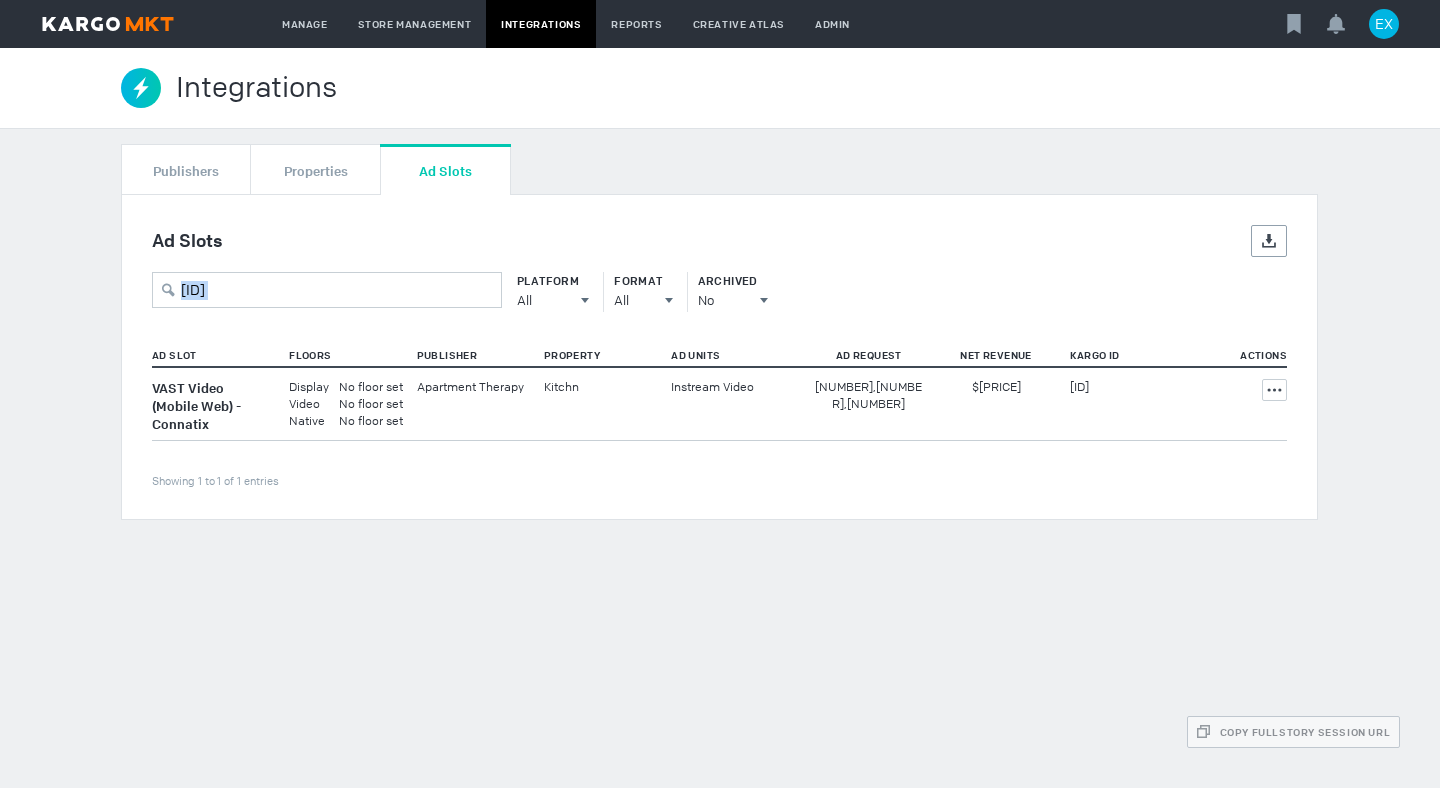 drag, startPoint x: 255, startPoint y: 311, endPoint x: 255, endPoint y: 300, distance: 11 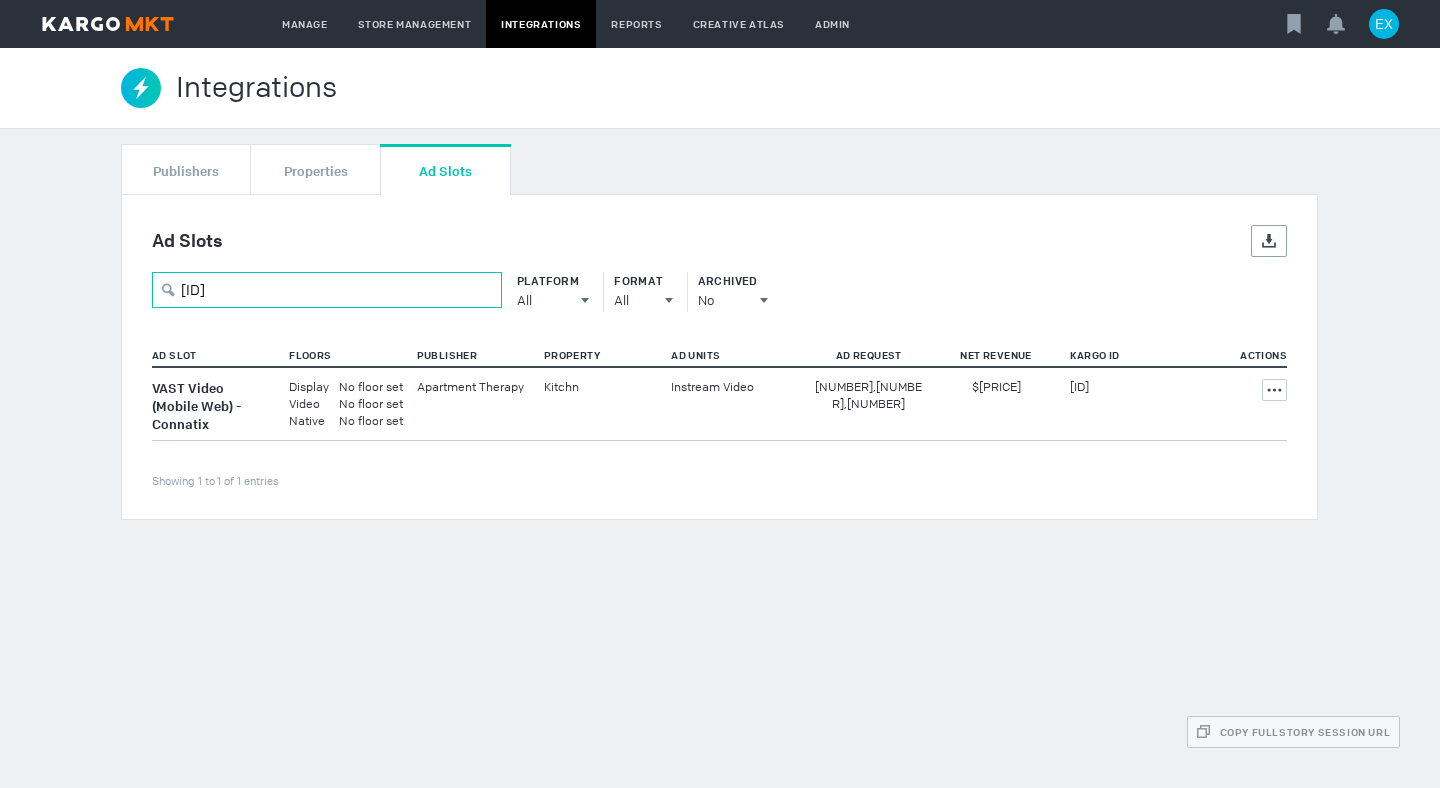 click on "msYcsM1UyR" at bounding box center [327, 290] 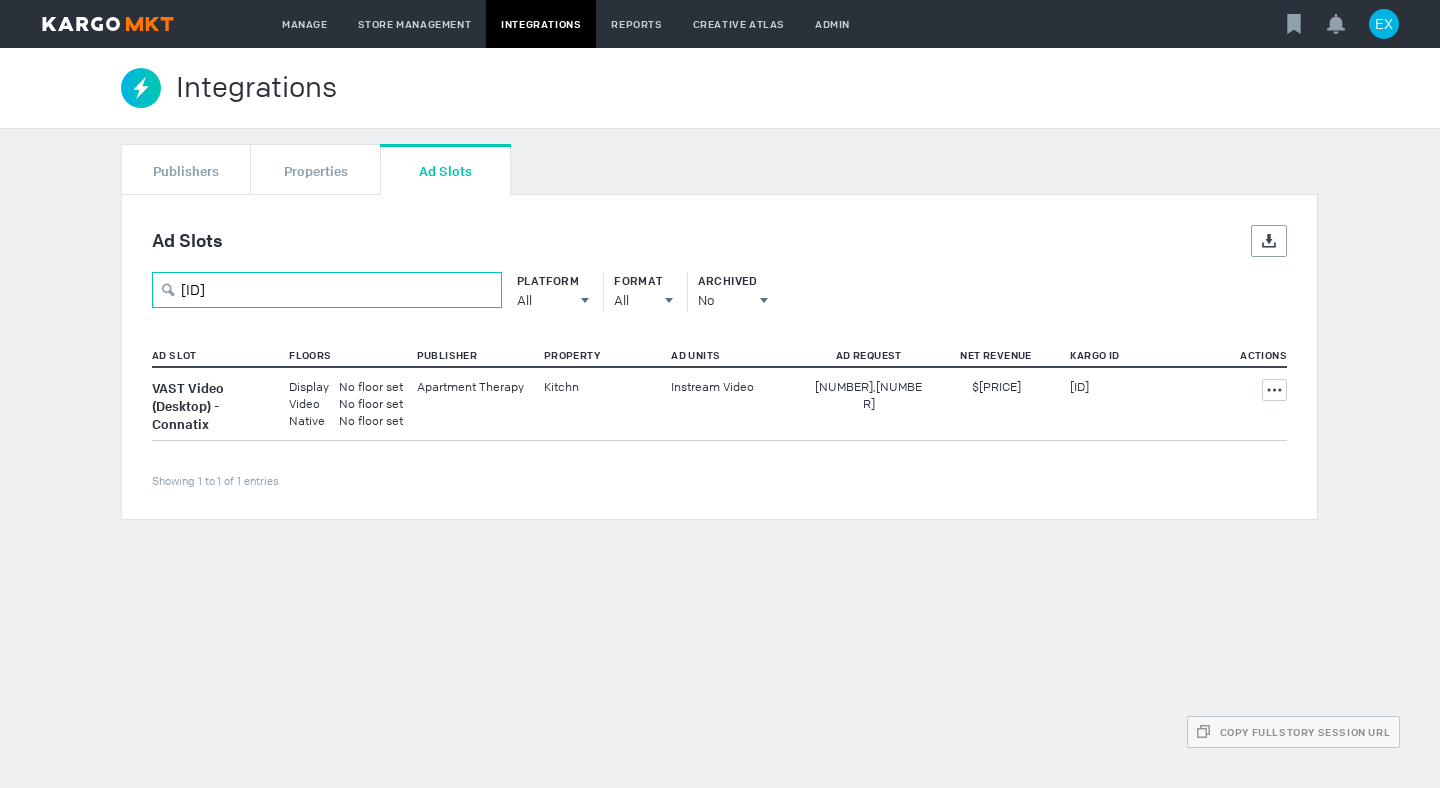 click on "zsgx42BSH7" at bounding box center (327, 290) 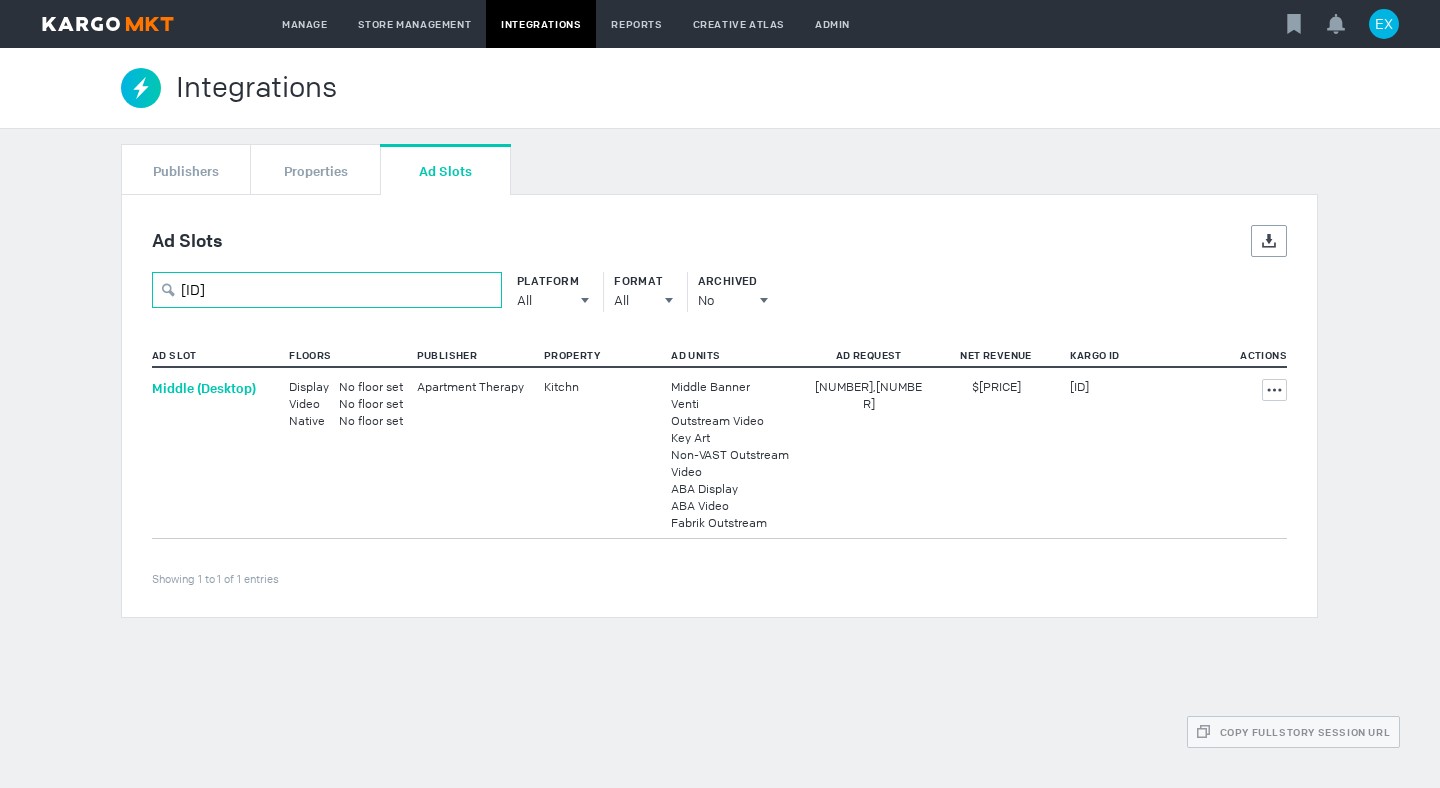 type on "bpvvZHMQak" 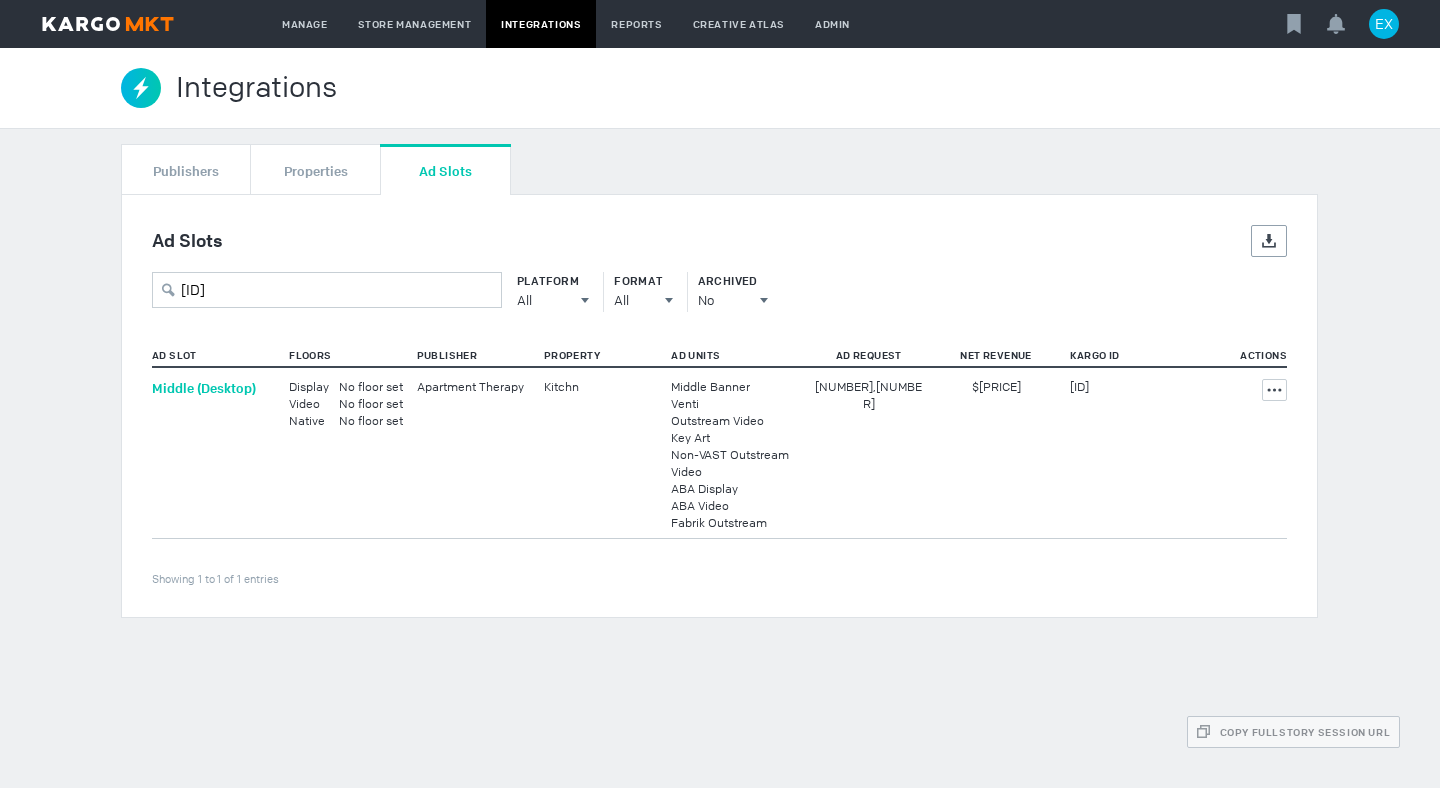click on "Middle (Desktop)" at bounding box center (204, 388) 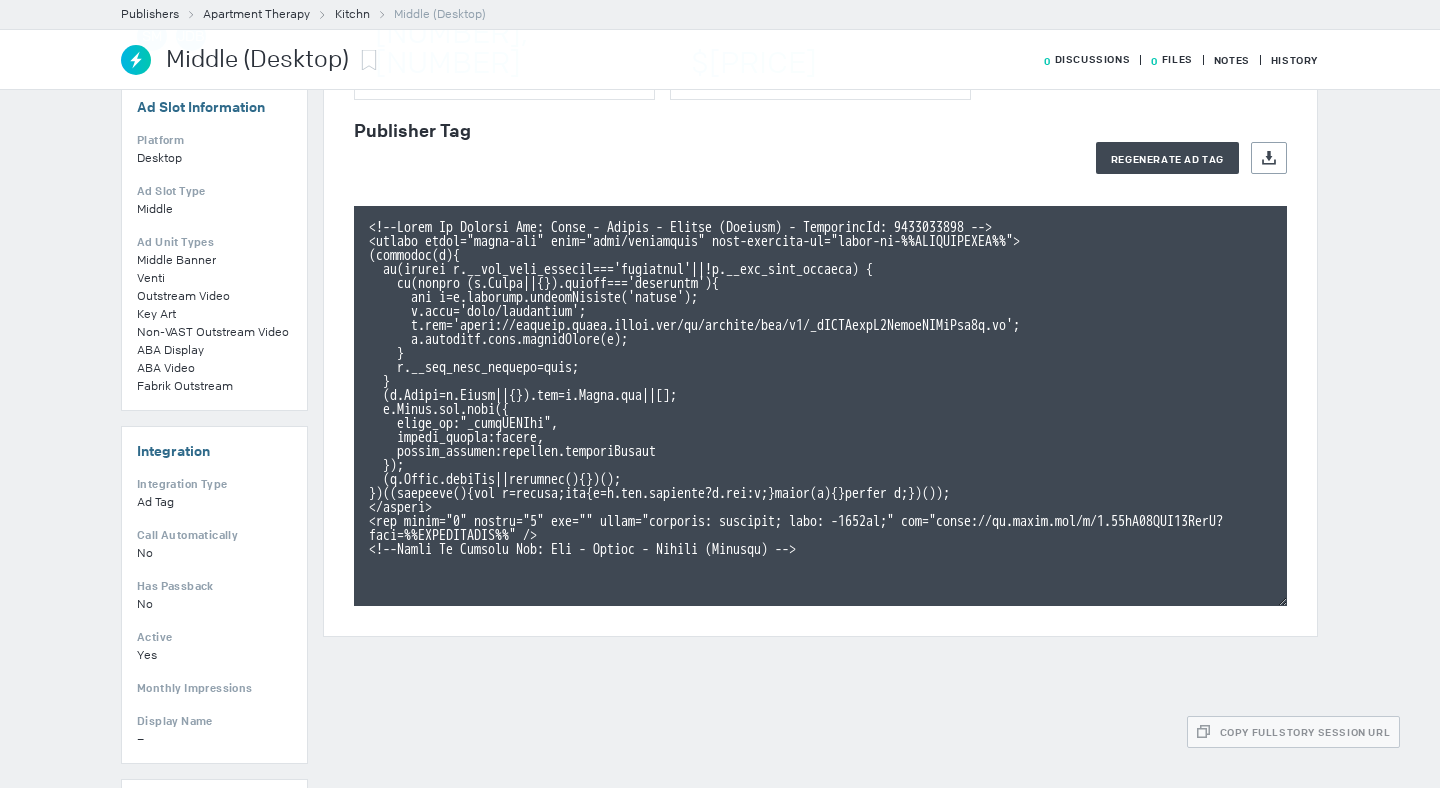 scroll, scrollTop: 344, scrollLeft: 0, axis: vertical 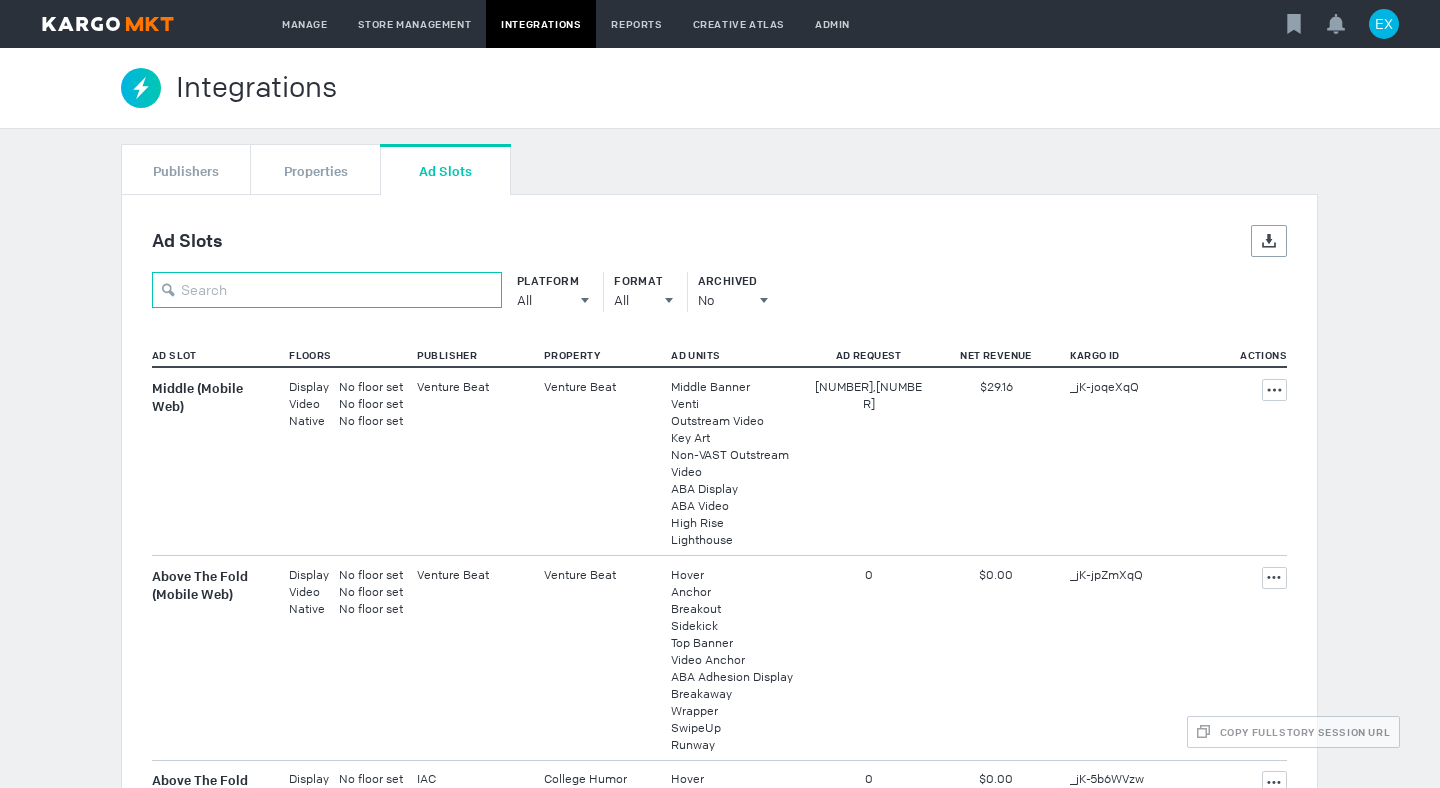click at bounding box center [327, 290] 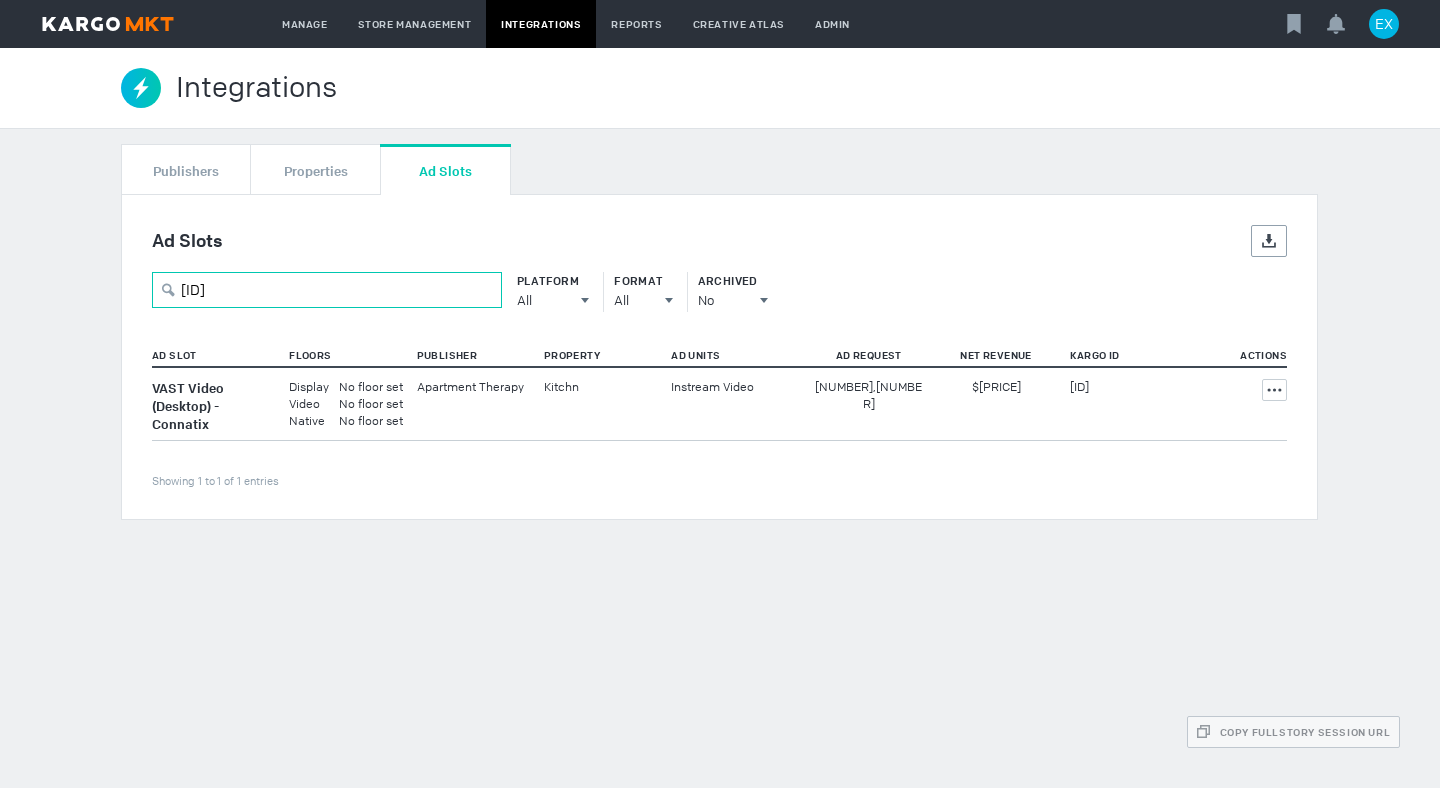 click on "_zsgx42BSH7" at bounding box center (327, 290) 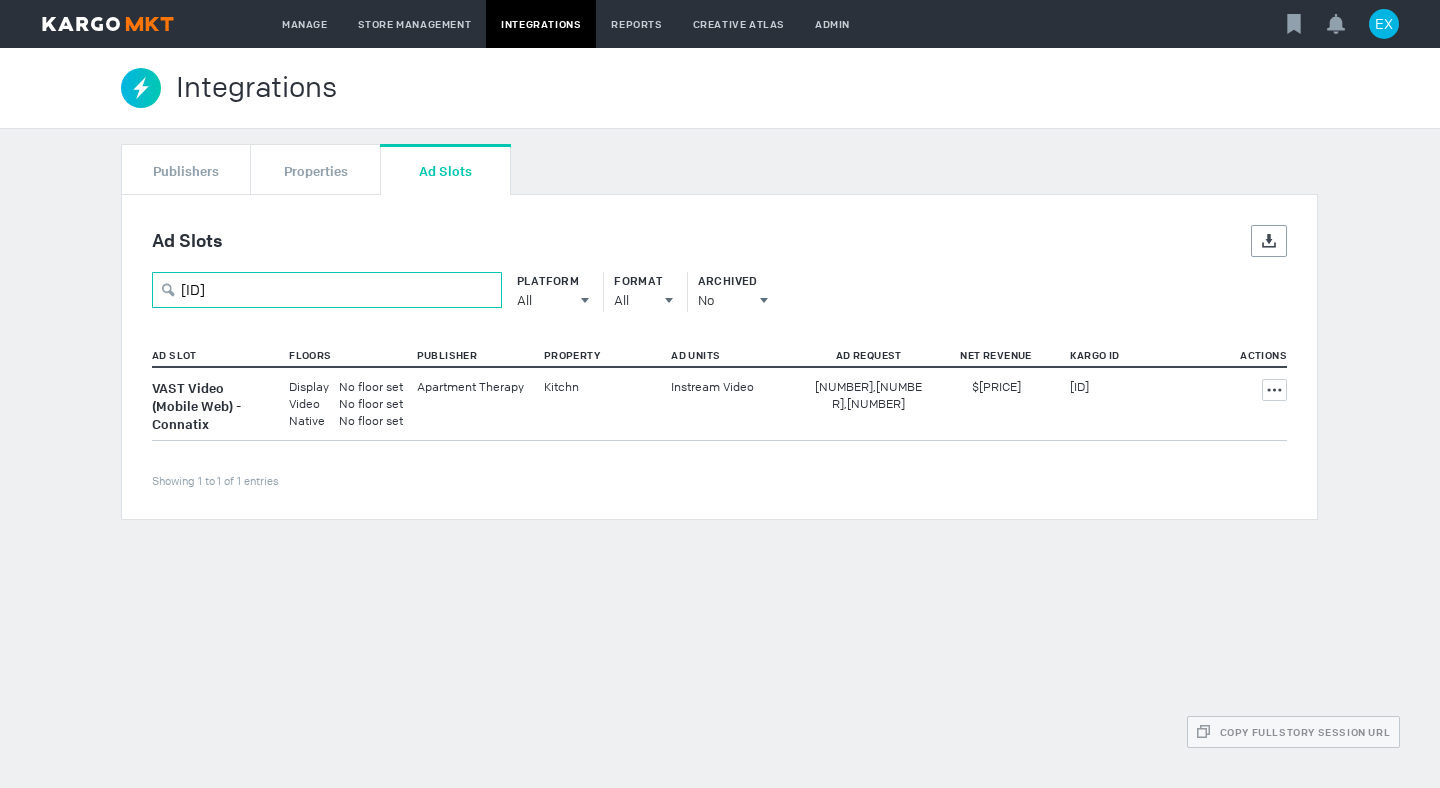 click on "msYcsM1UyR" at bounding box center (327, 290) 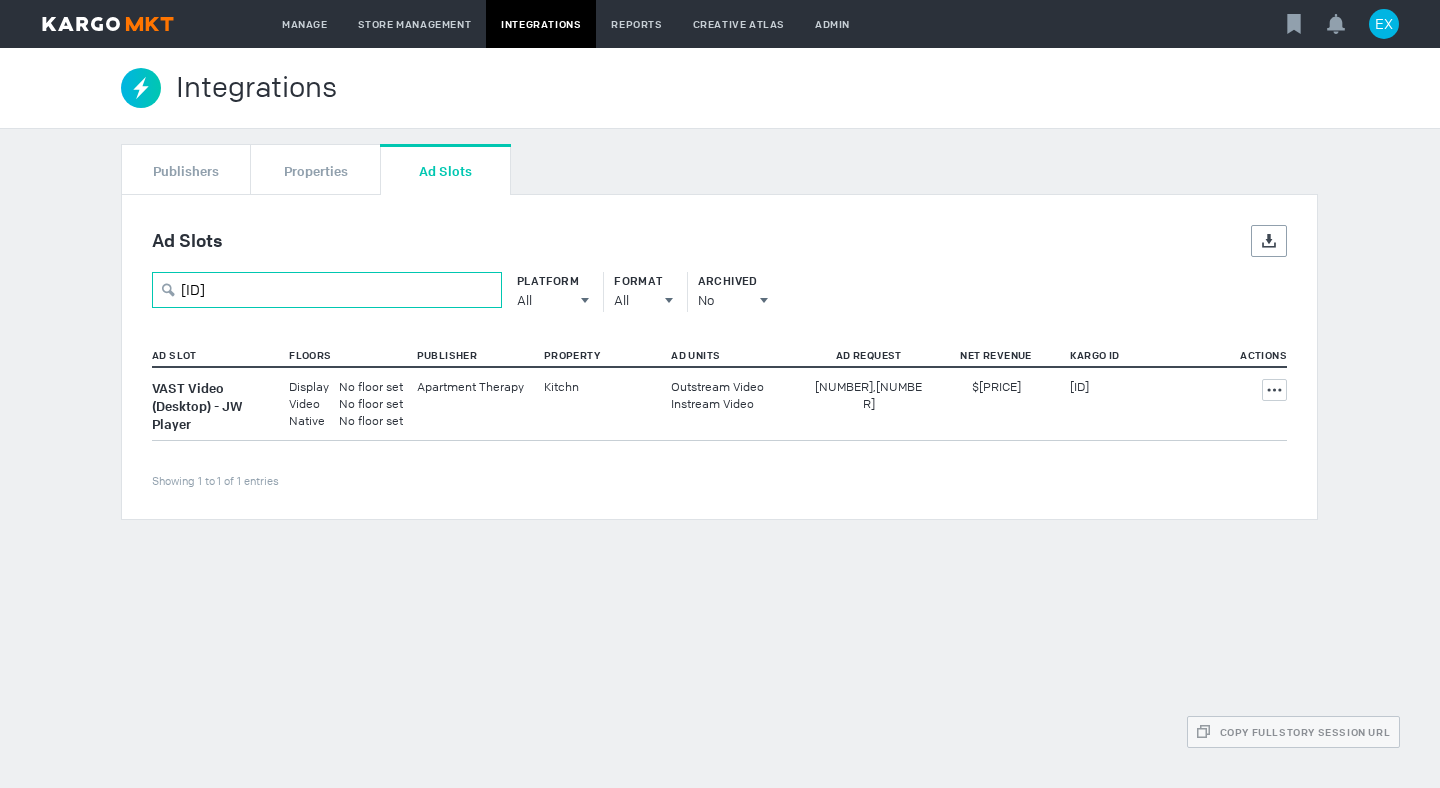 click on "m4Q2spCMOy" at bounding box center (327, 290) 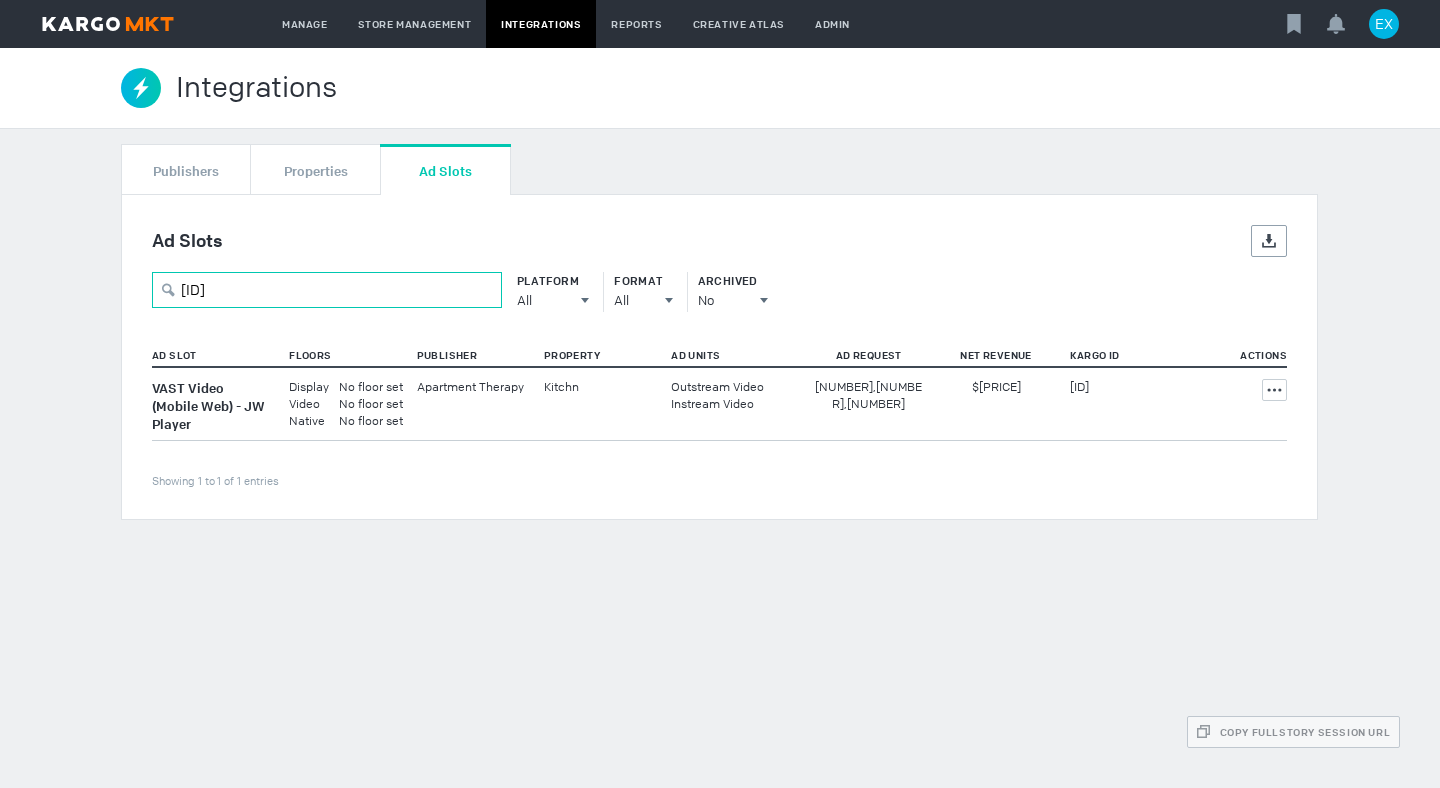 click on "e3H9qLaFTN" at bounding box center (327, 290) 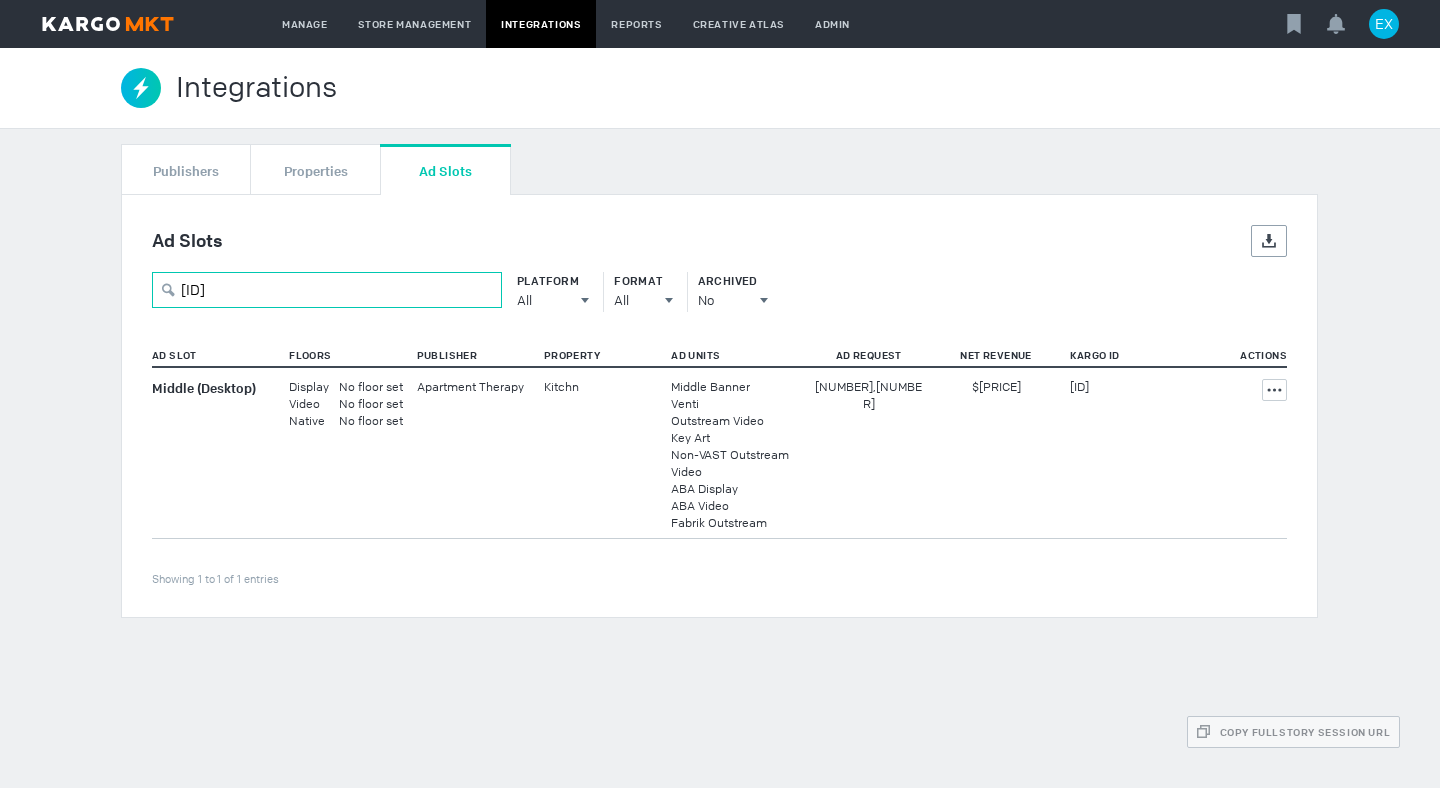 click on "bpvvZHMQak" at bounding box center [327, 290] 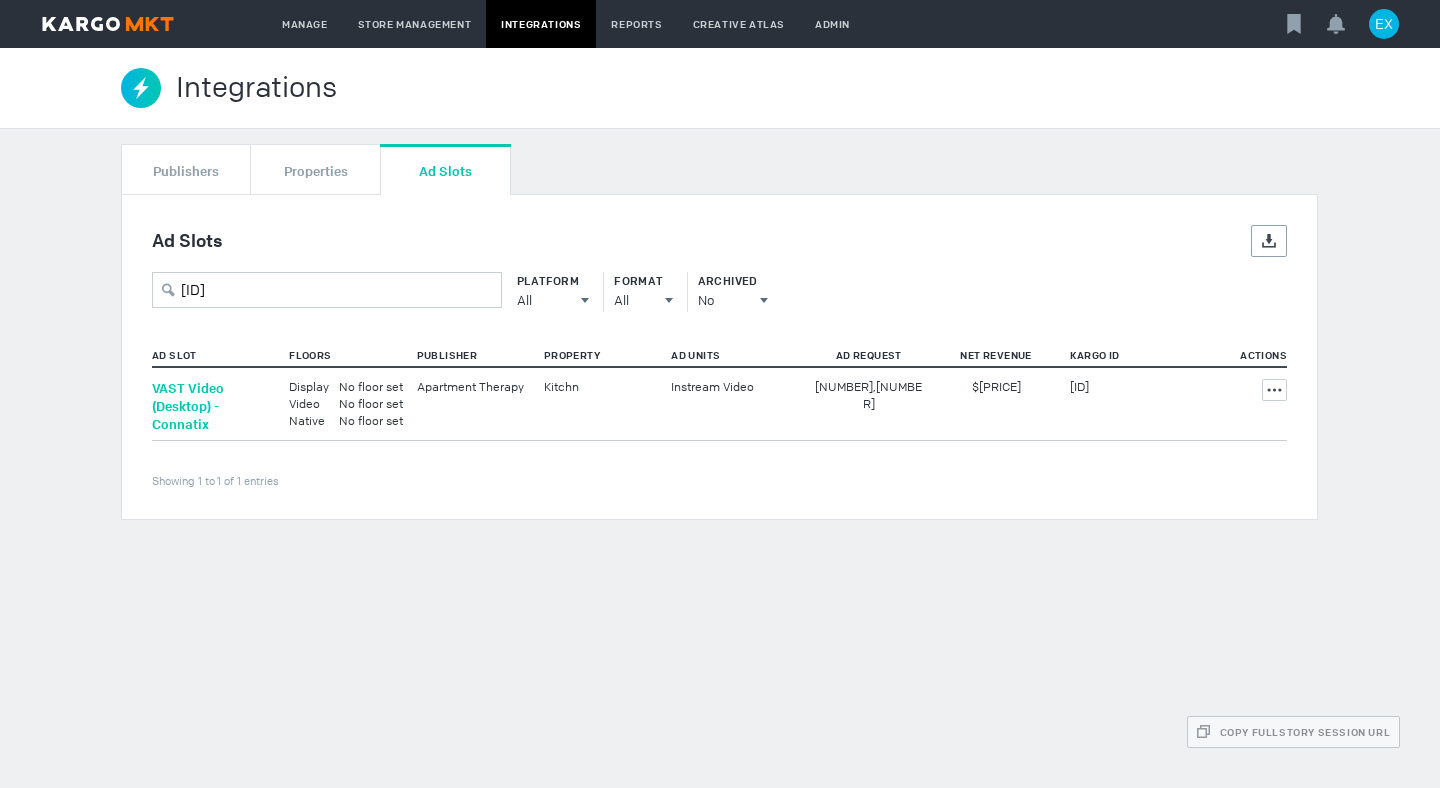 click on "VAST Video (Desktop) - Connatix" at bounding box center (188, 406) 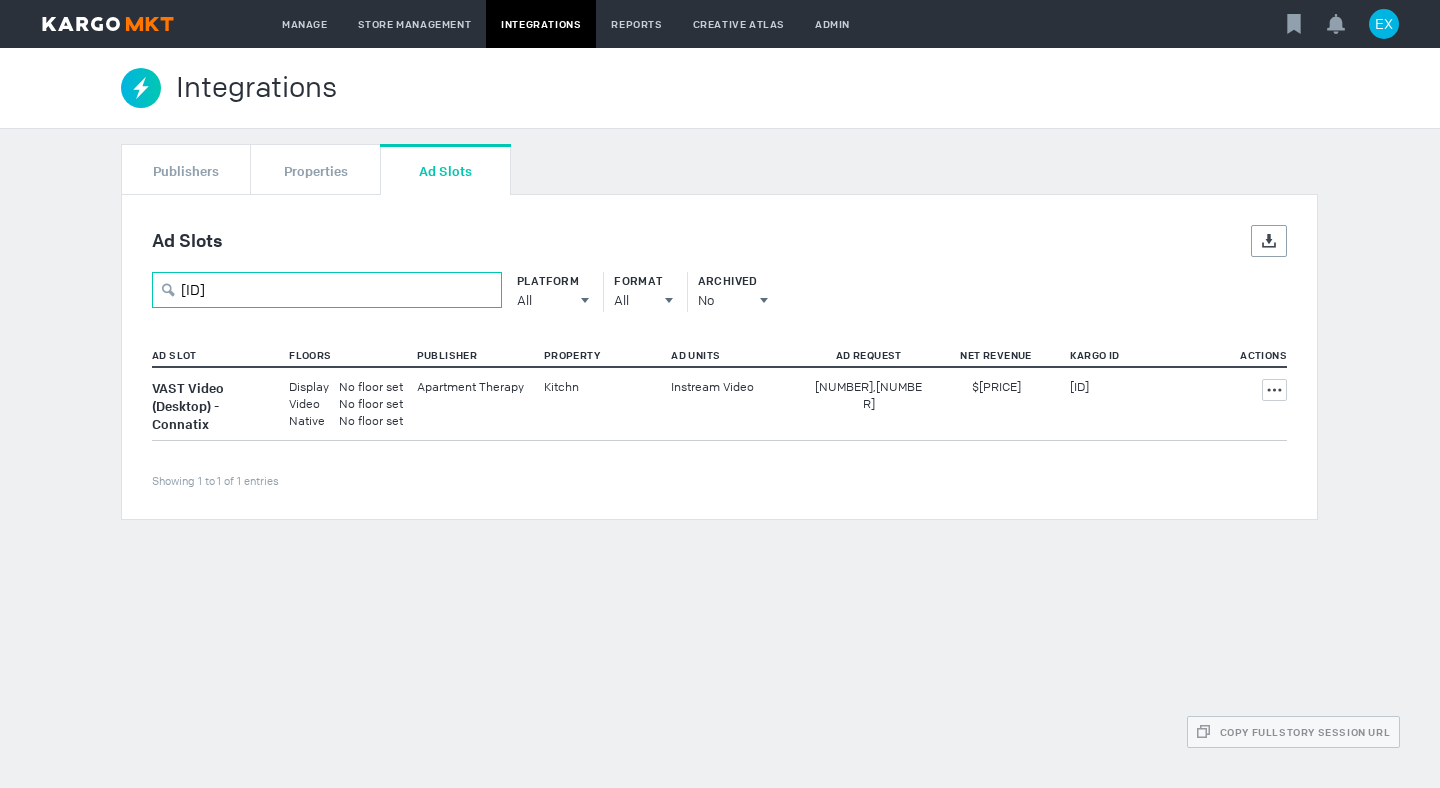 click on "zsgx42BSH7" at bounding box center [327, 290] 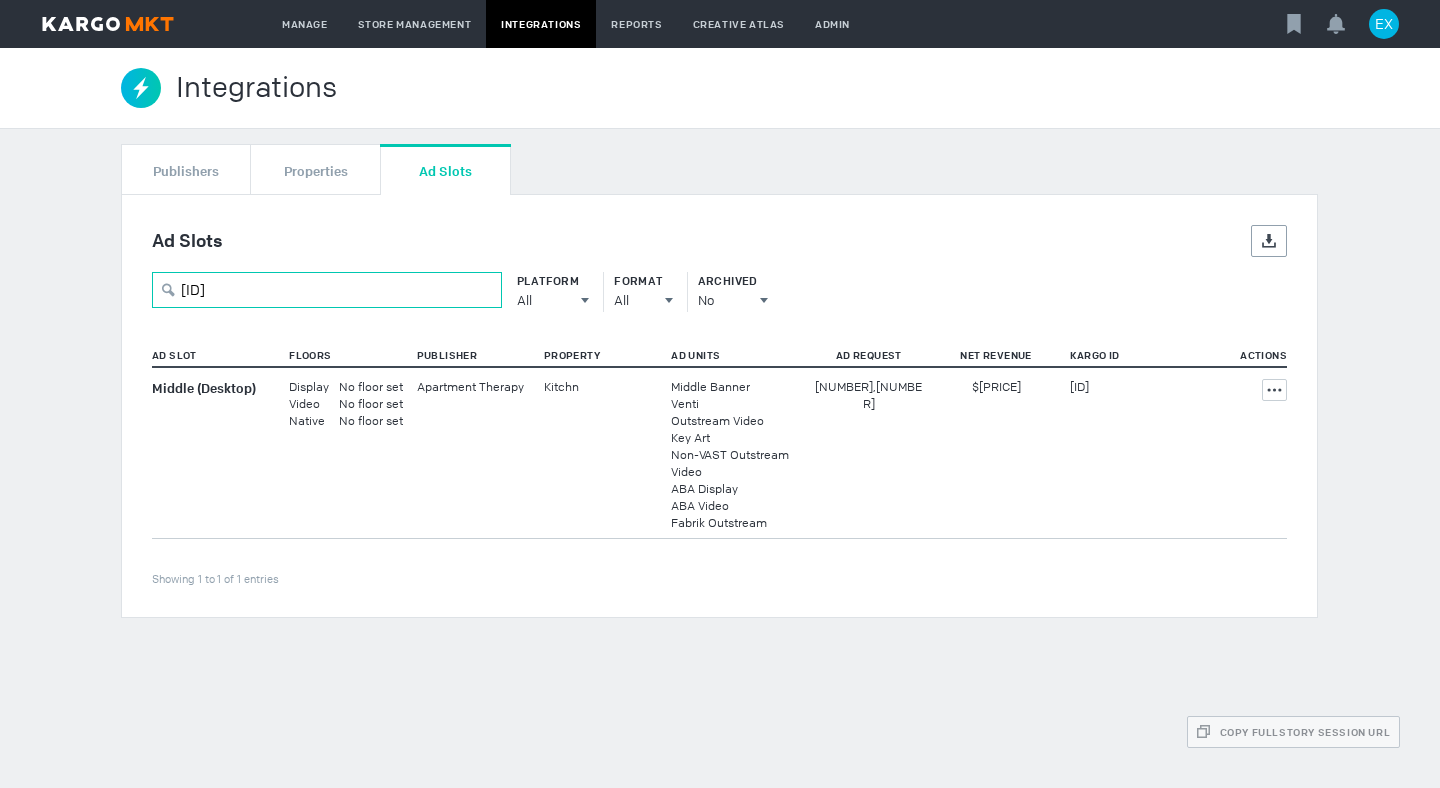 type on "bpvvZHMQak" 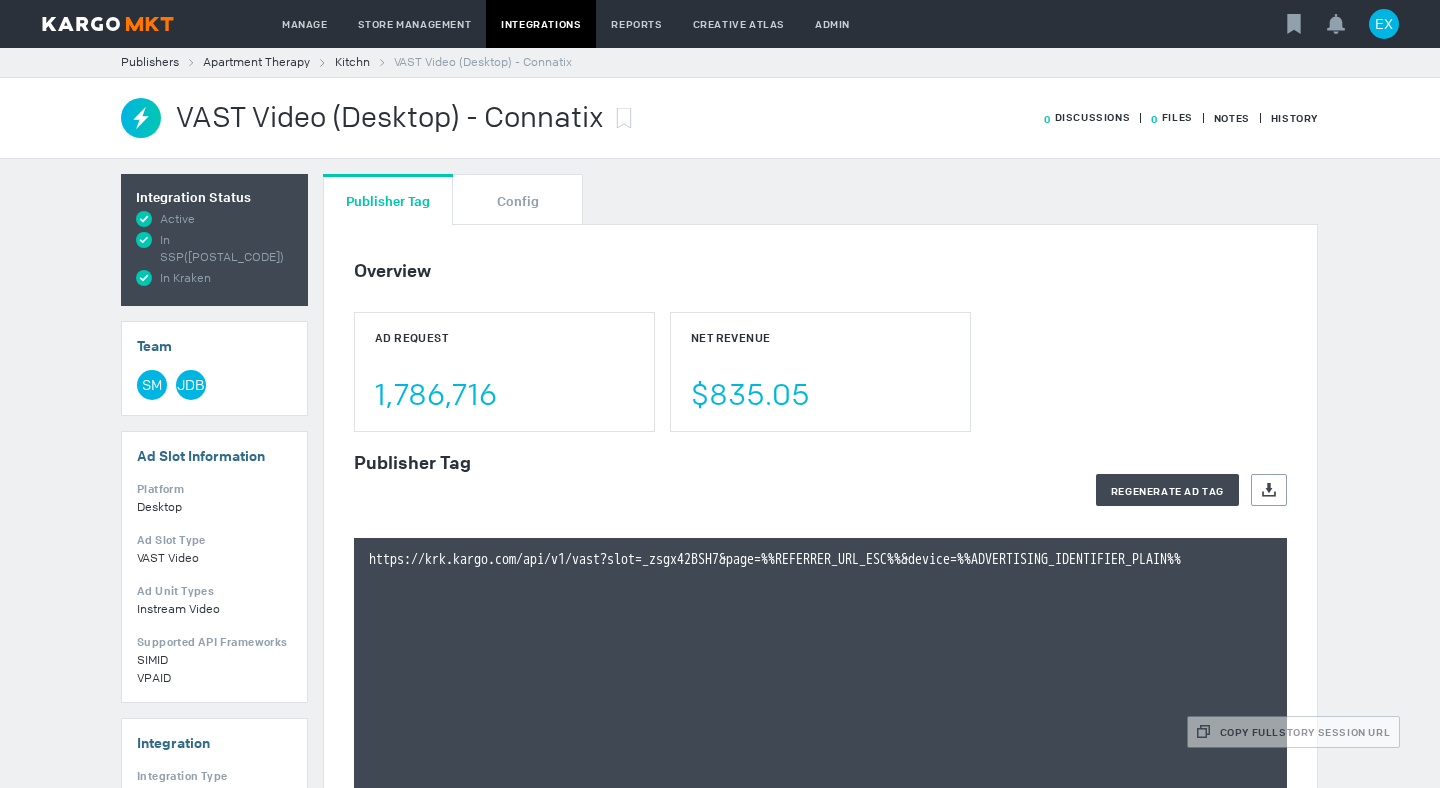 scroll, scrollTop: 0, scrollLeft: 0, axis: both 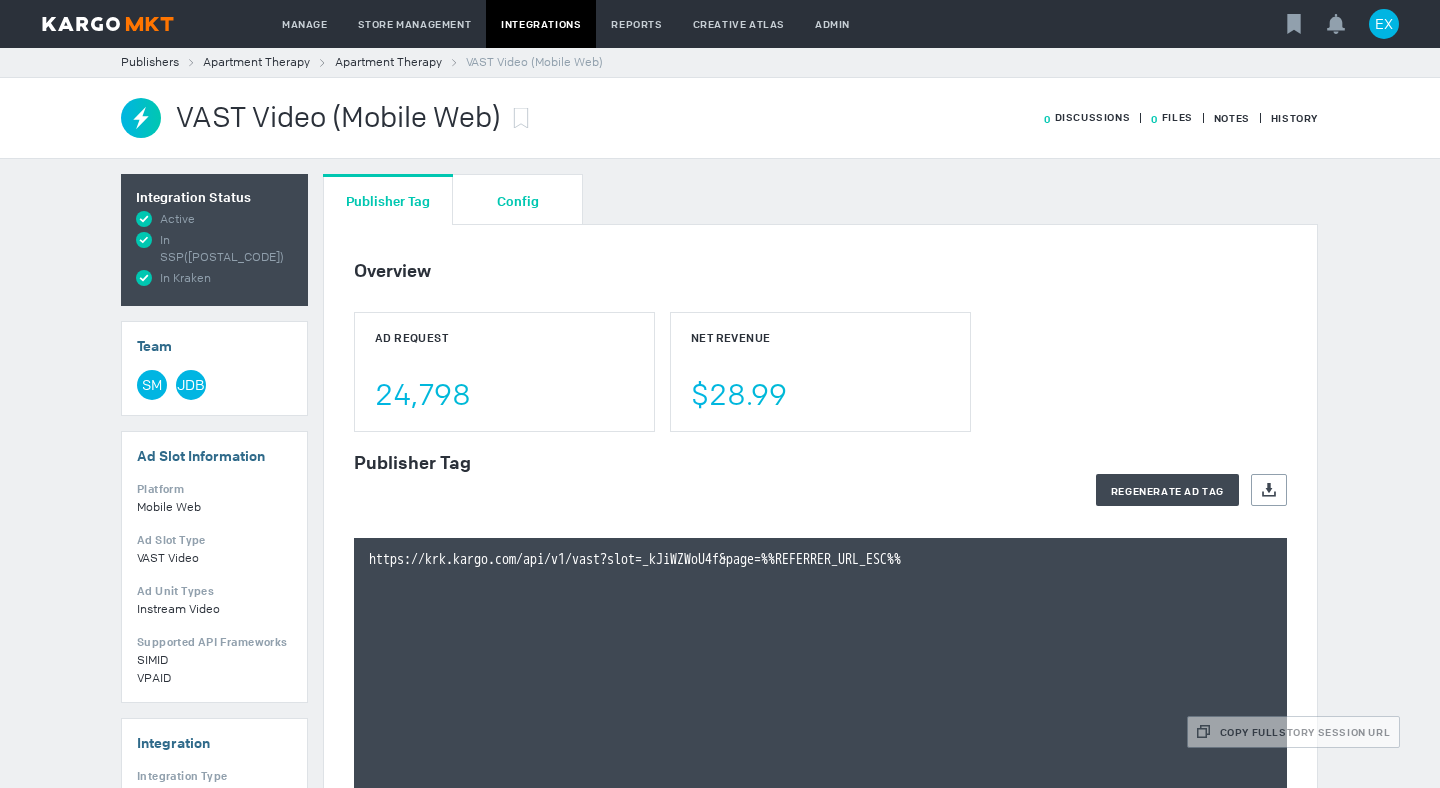 click on "Config" at bounding box center [518, 200] 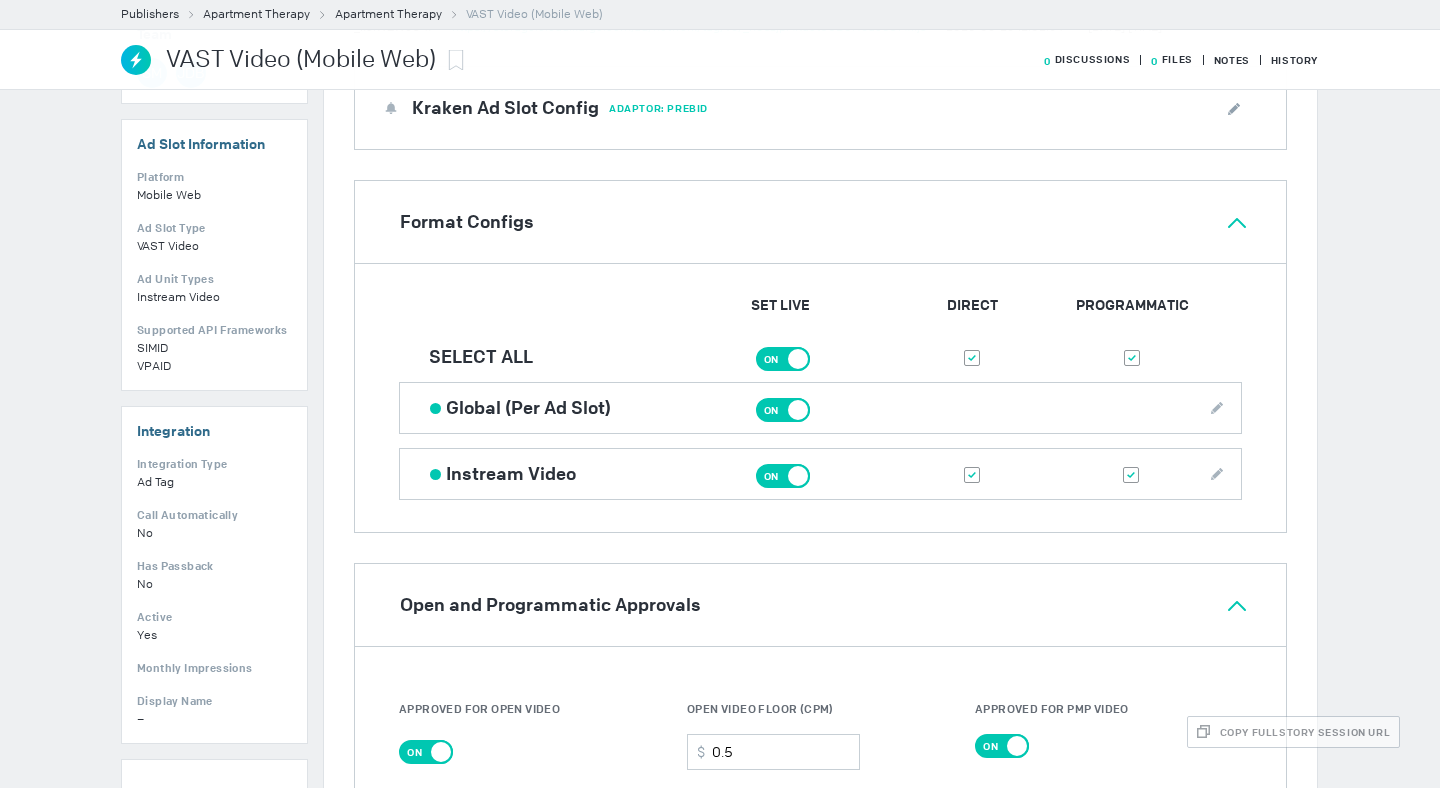 scroll, scrollTop: 313, scrollLeft: 0, axis: vertical 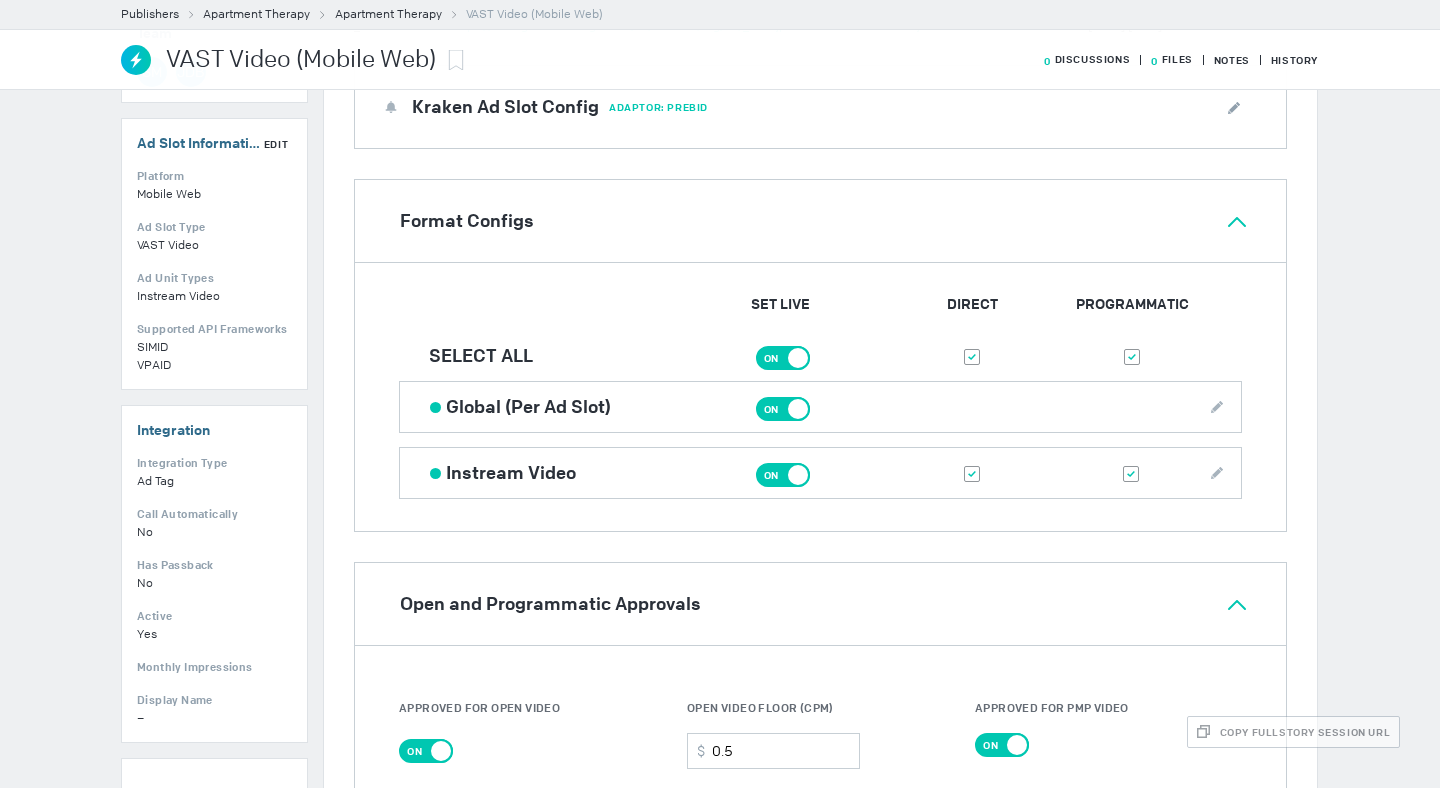 click on "Edit" at bounding box center (0, 0) 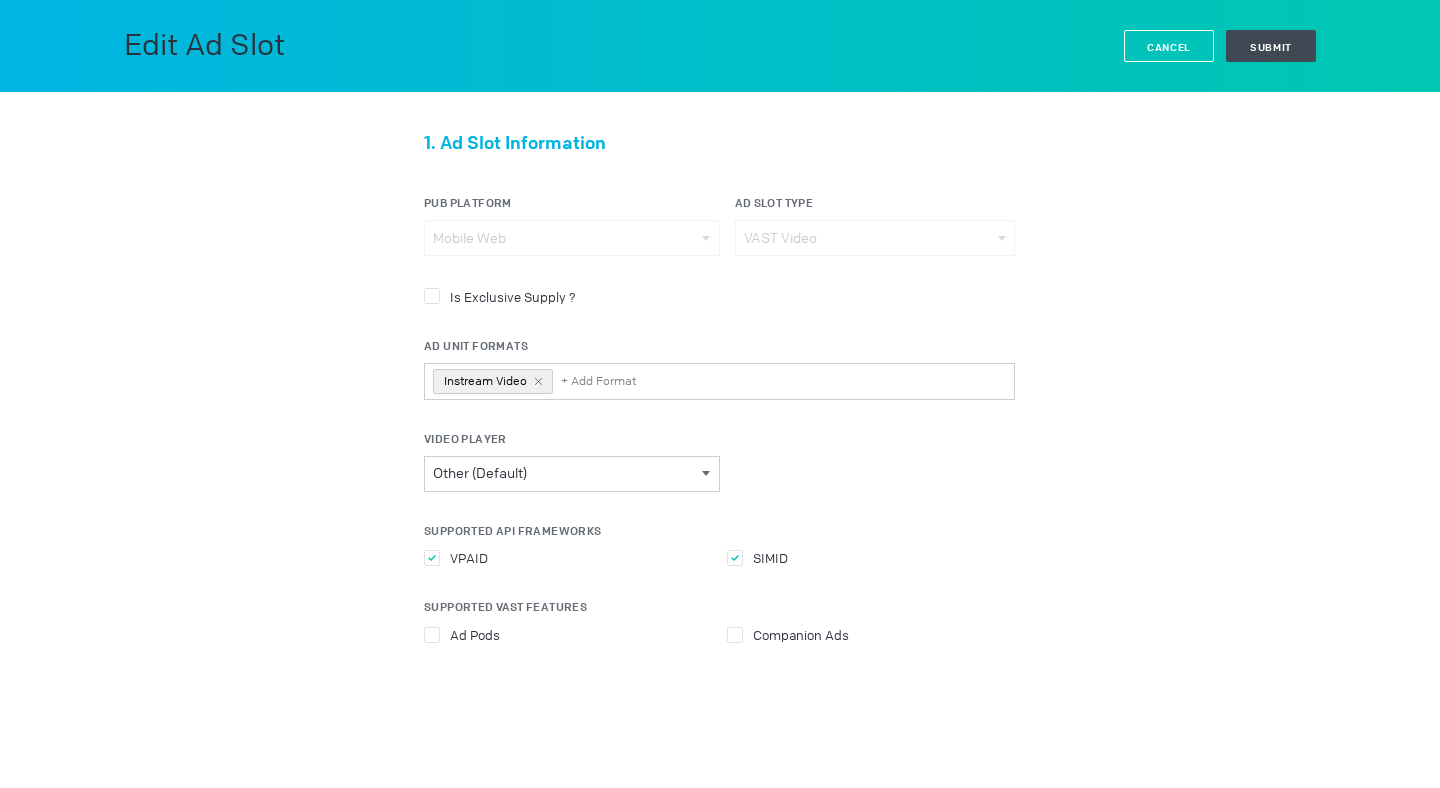 click on "Cancel" at bounding box center [1169, 47] 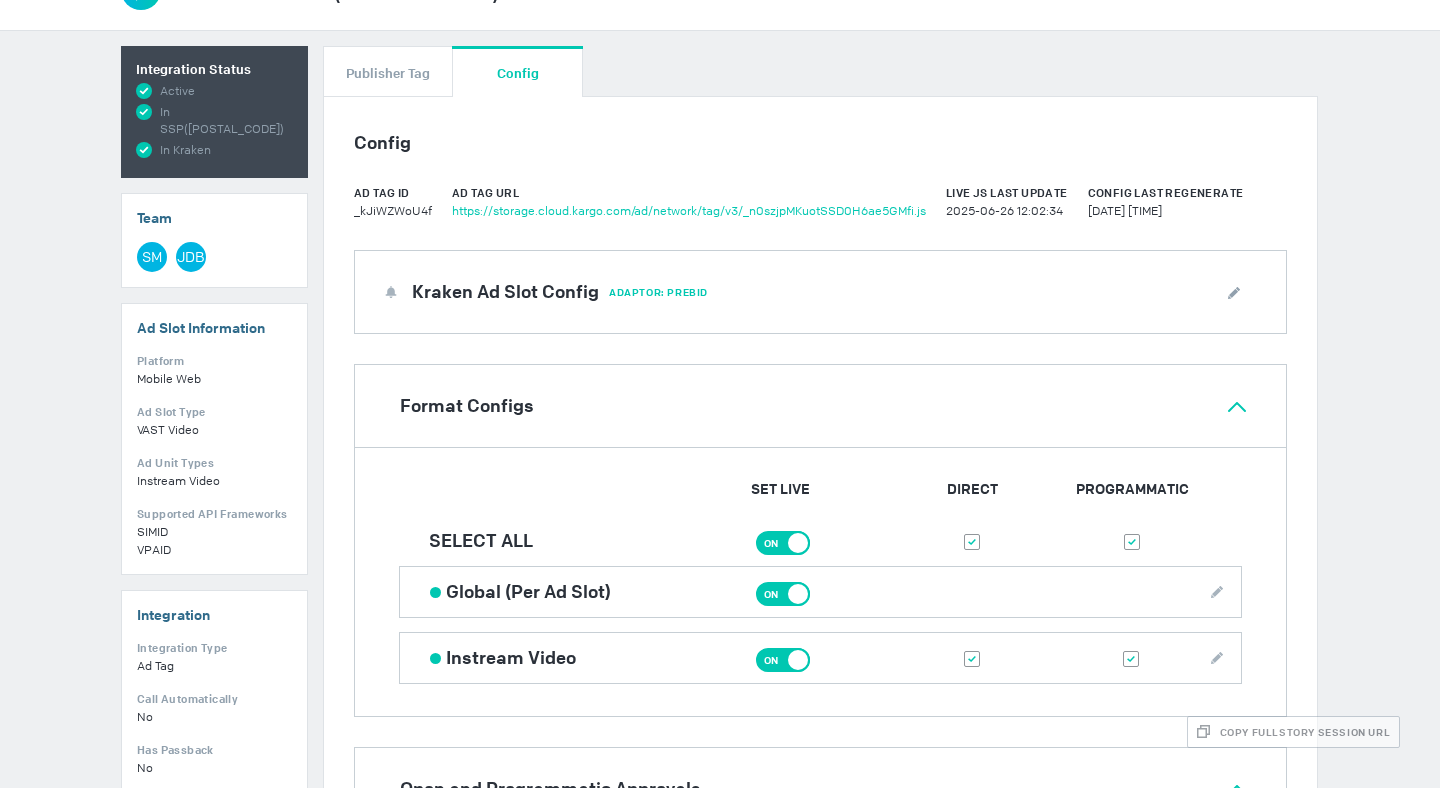 scroll, scrollTop: 0, scrollLeft: 0, axis: both 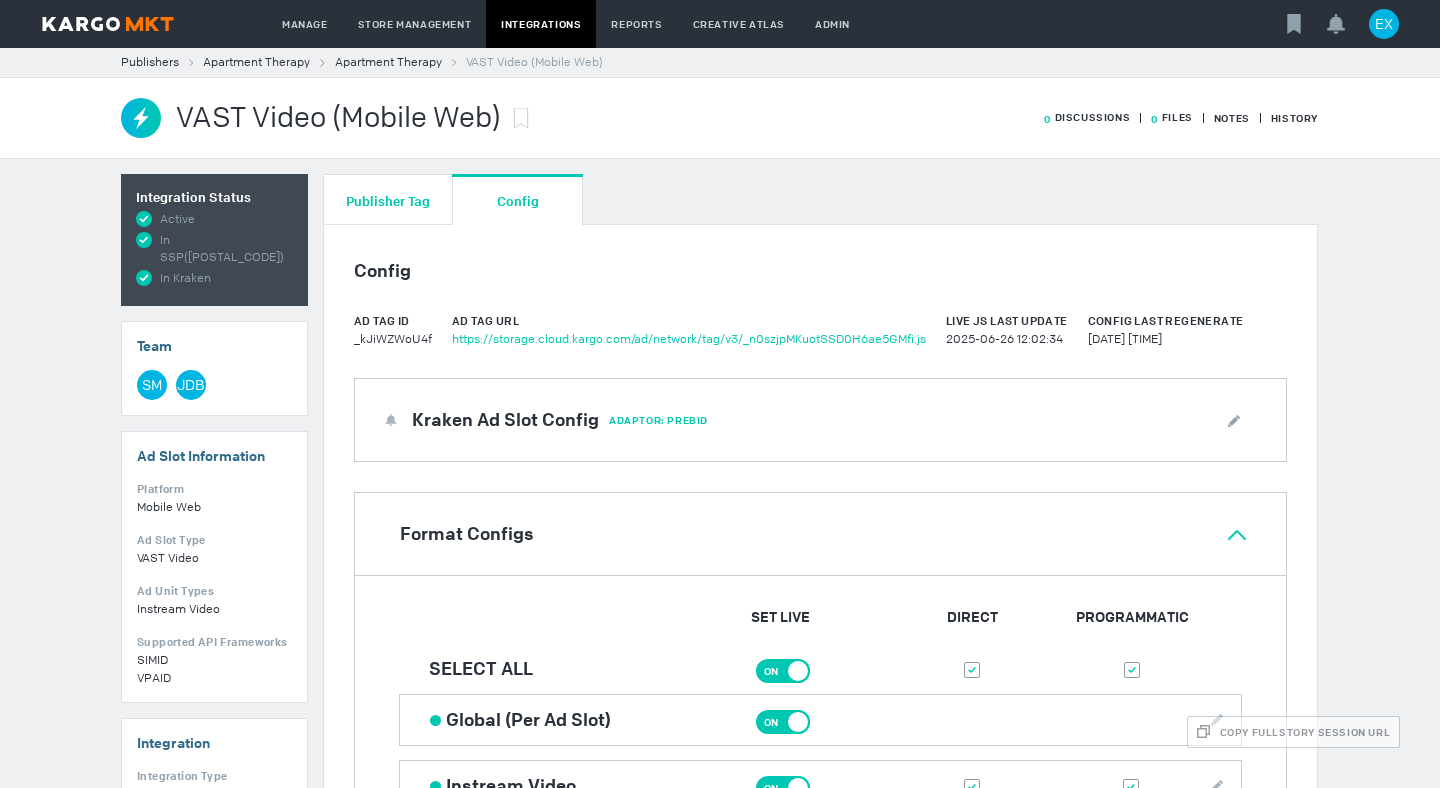 click on "Publisher Tag" at bounding box center (388, 200) 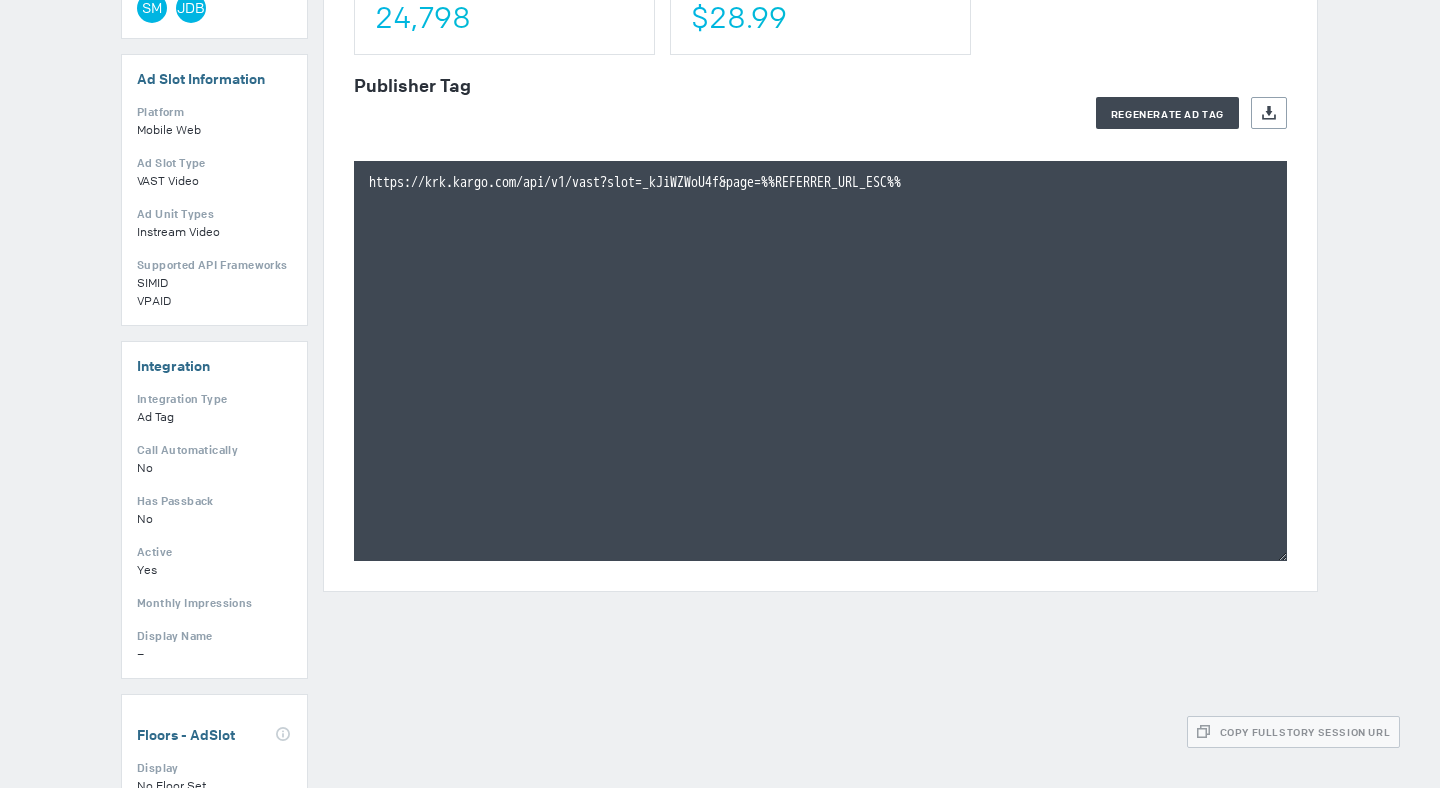 scroll, scrollTop: 0, scrollLeft: 0, axis: both 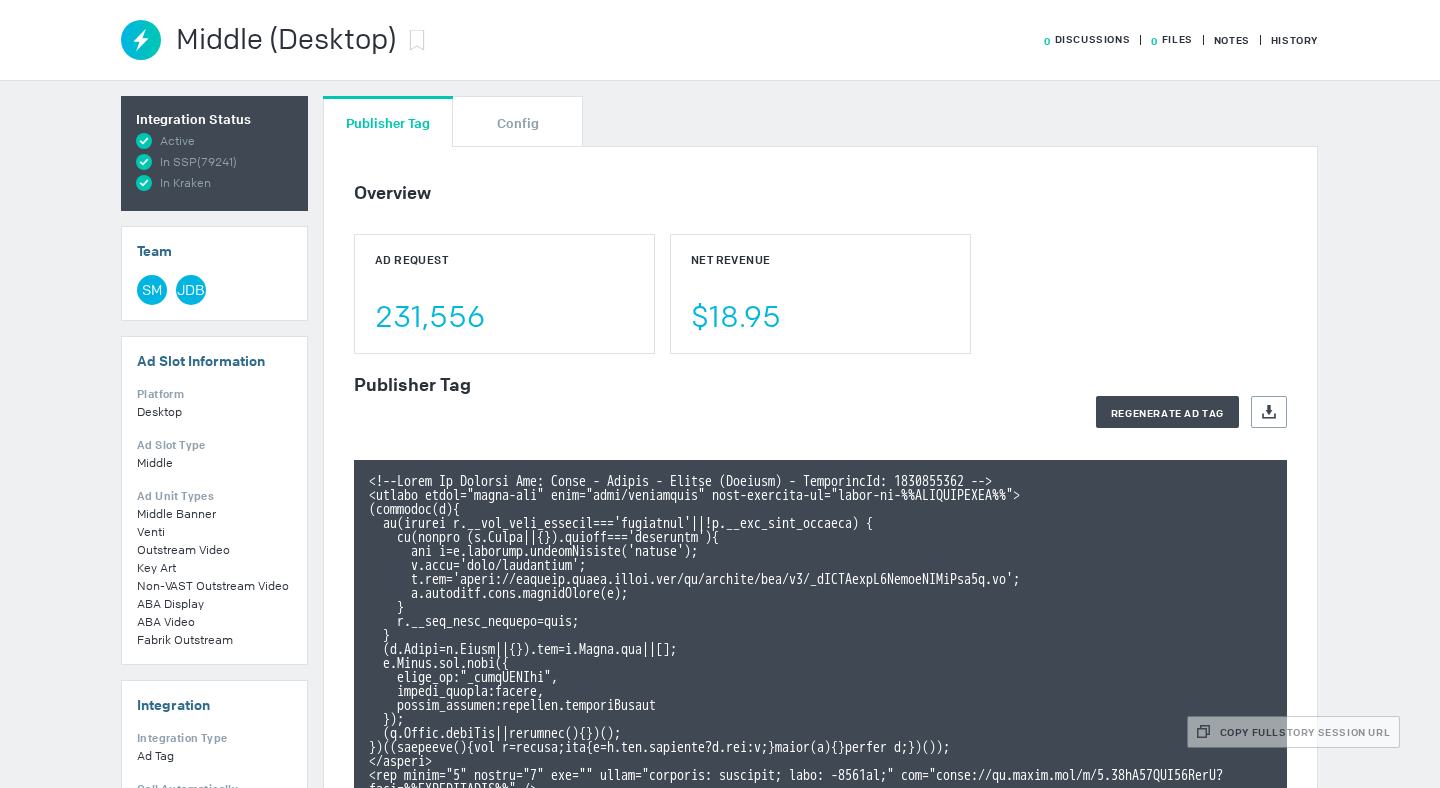 click on "Middle (Desktop)" at bounding box center [286, 40] 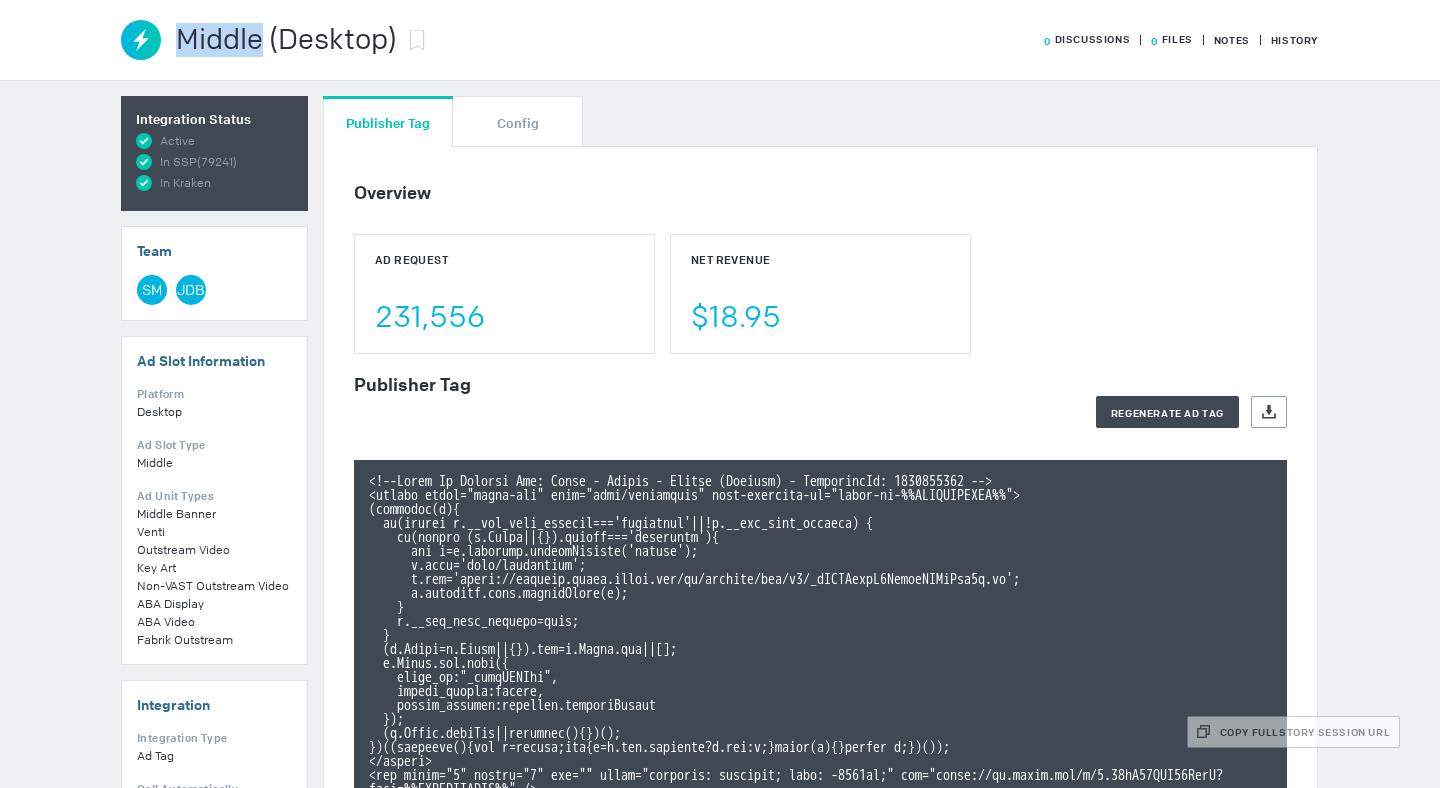 click on "Middle (Desktop)" at bounding box center [286, 40] 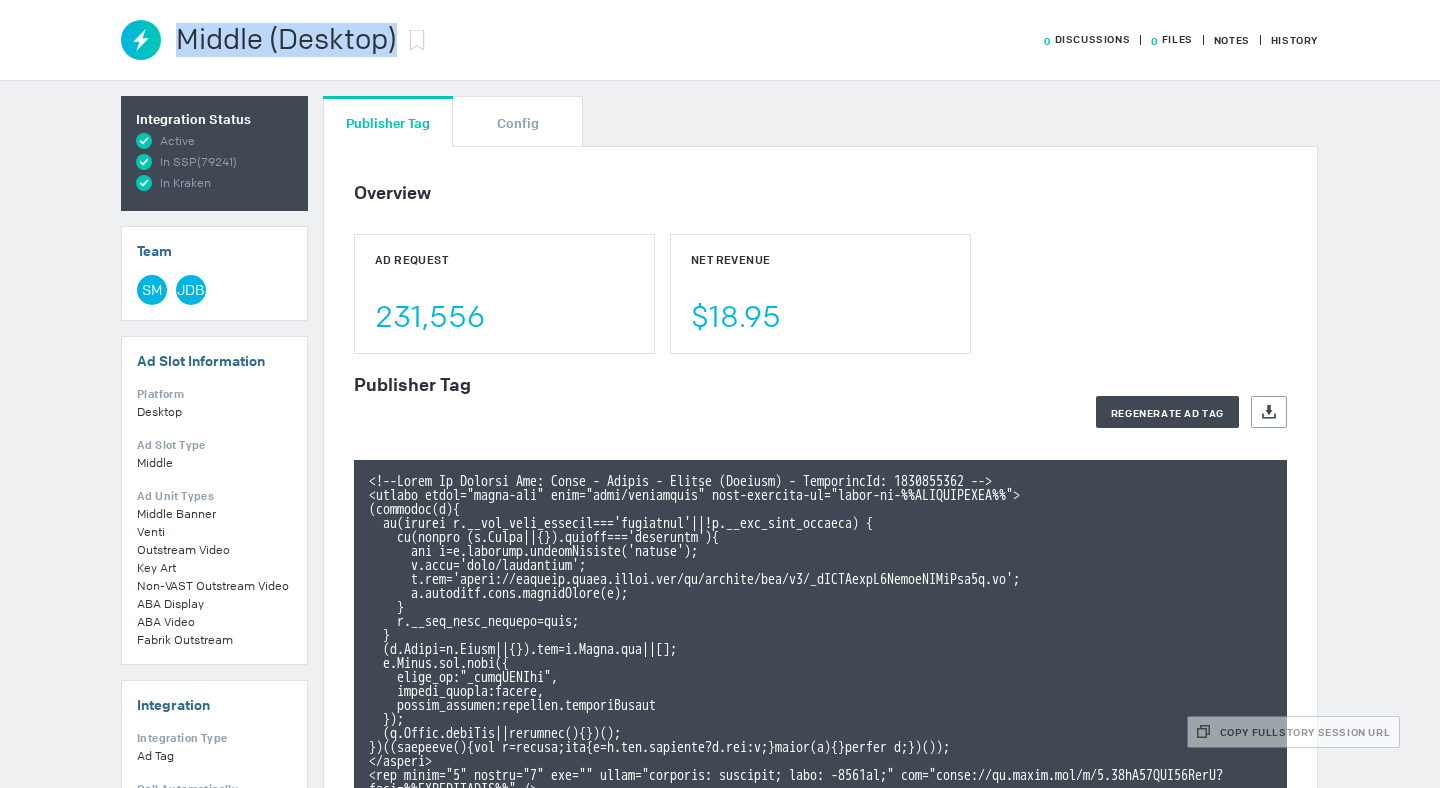 click on "Middle (Desktop)" at bounding box center [286, 40] 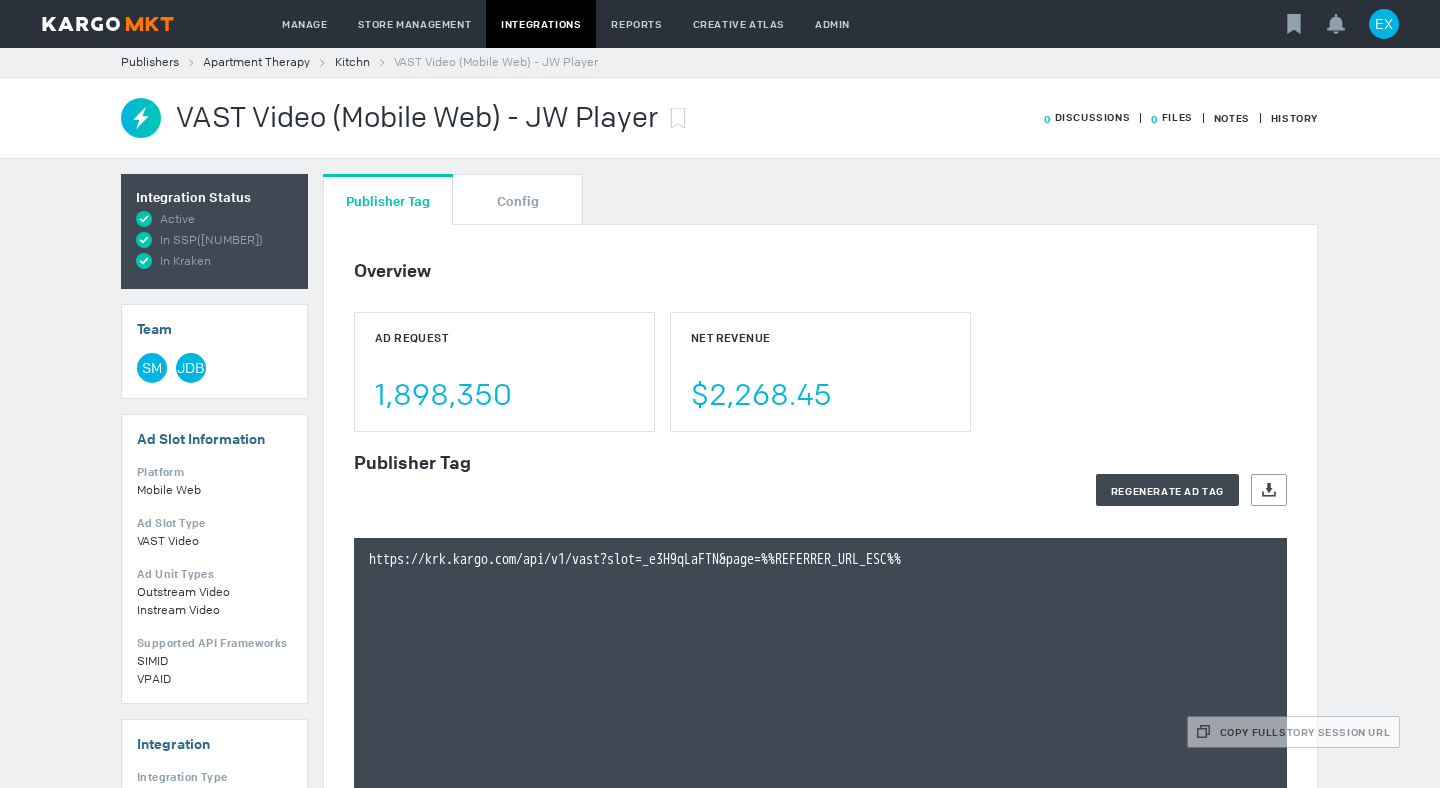 scroll, scrollTop: 0, scrollLeft: 0, axis: both 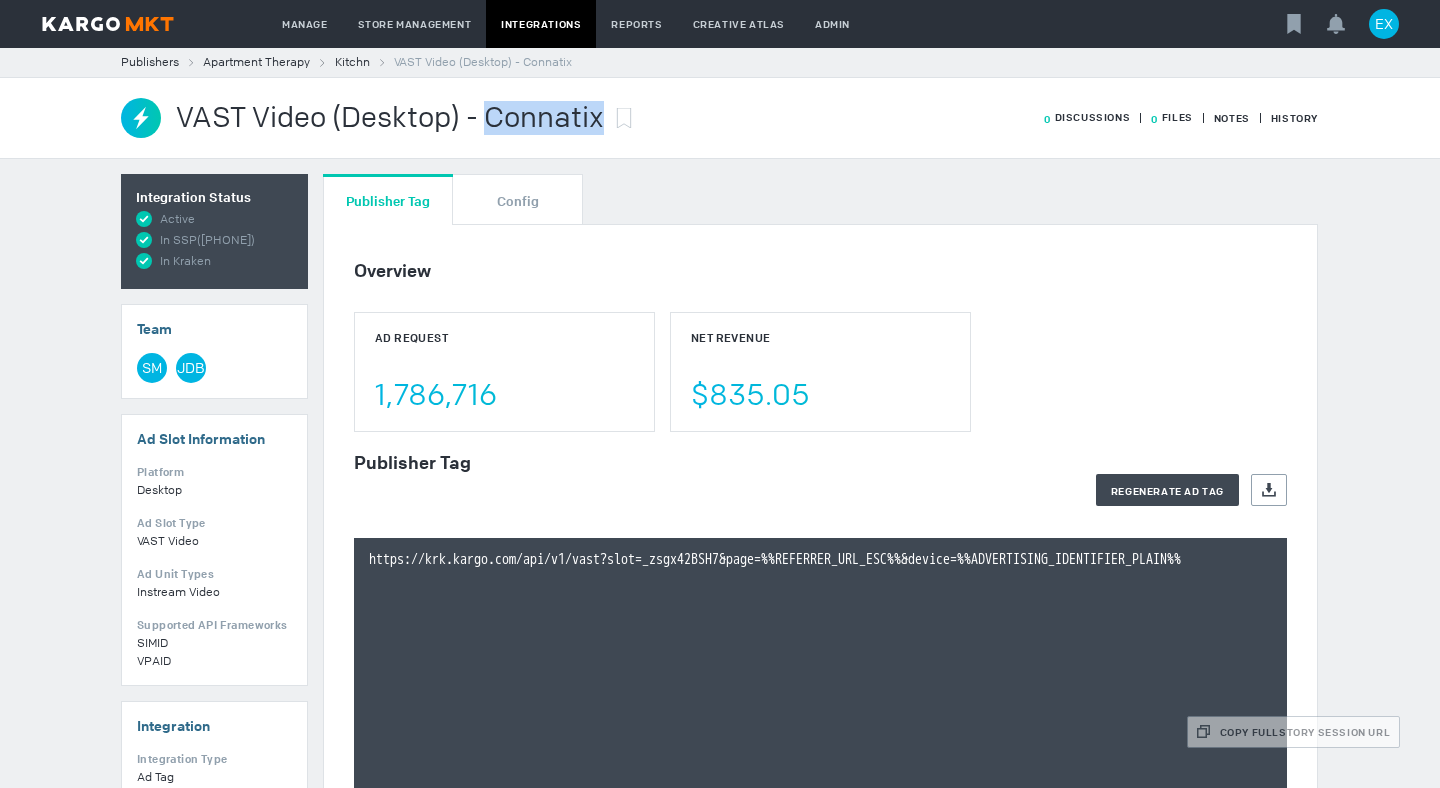 drag, startPoint x: 477, startPoint y: 117, endPoint x: 590, endPoint y: 116, distance: 113.004425 